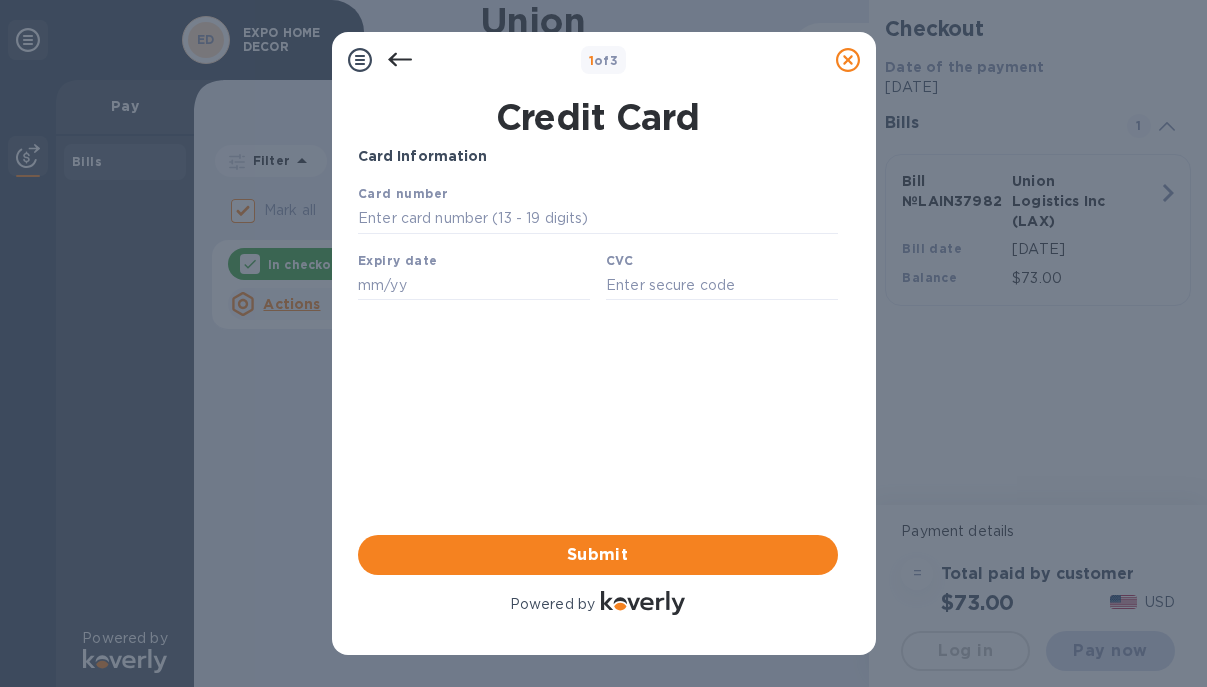 scroll, scrollTop: 0, scrollLeft: 0, axis: both 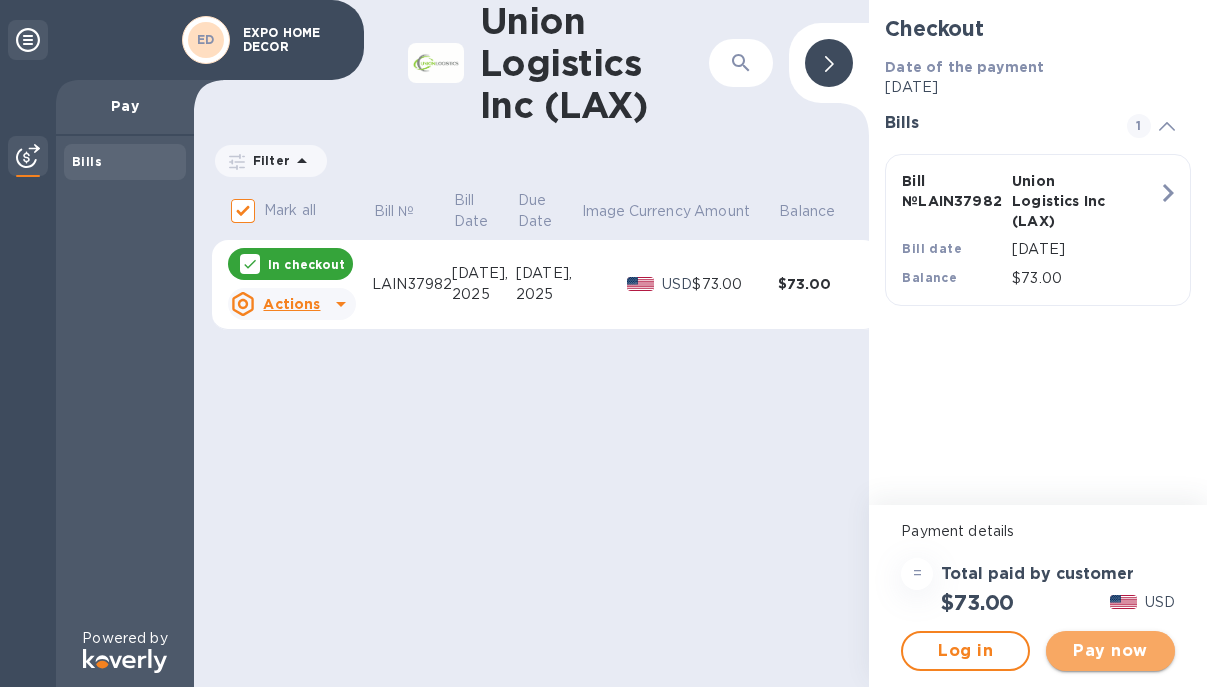 click on "Pay now" at bounding box center (1110, 651) 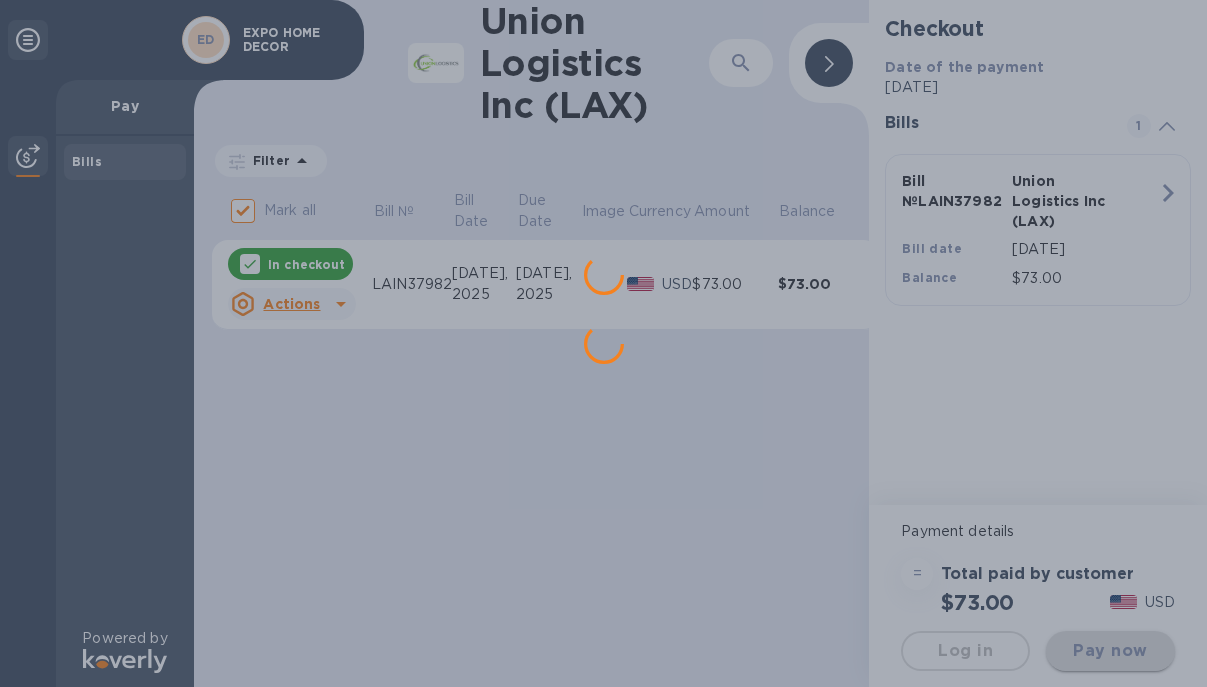 scroll, scrollTop: 0, scrollLeft: 0, axis: both 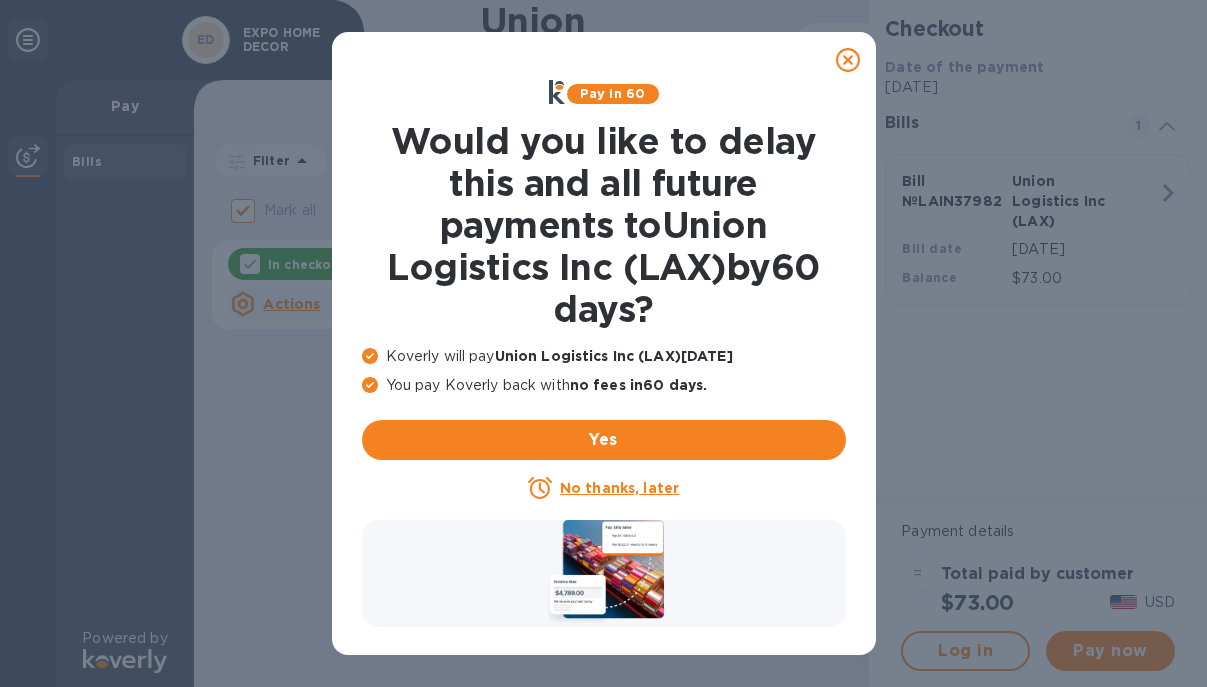 click on "No thanks, later" at bounding box center (619, 488) 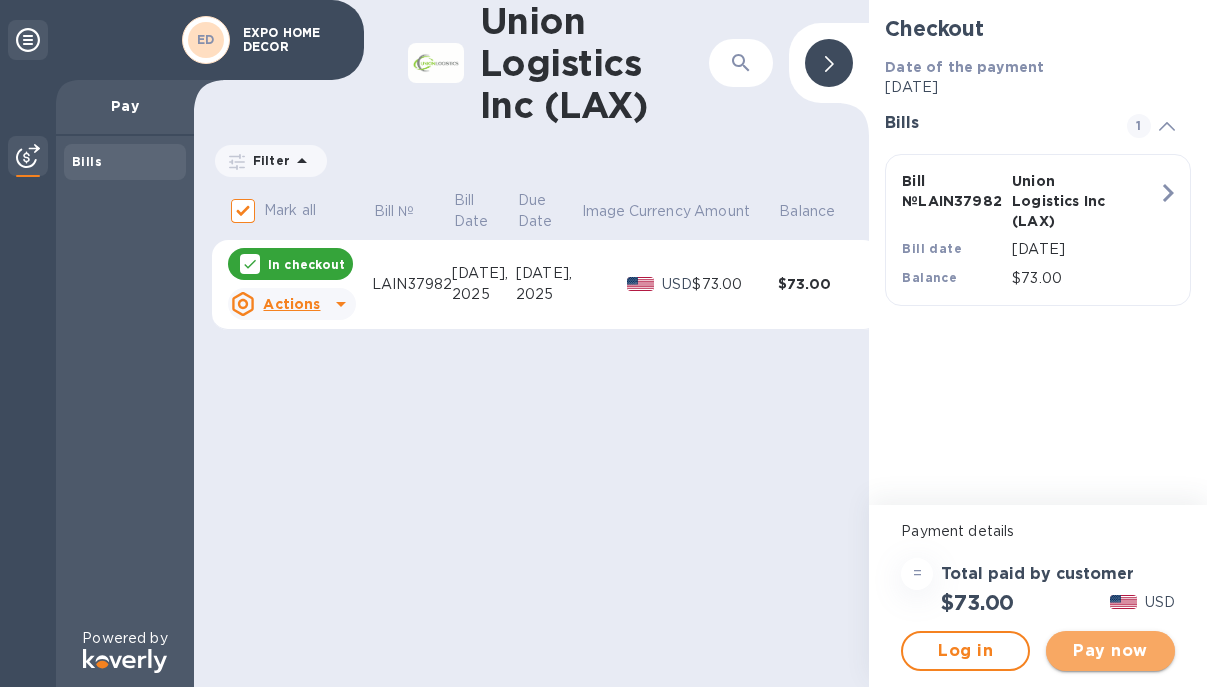 click on "Pay now" at bounding box center [1110, 651] 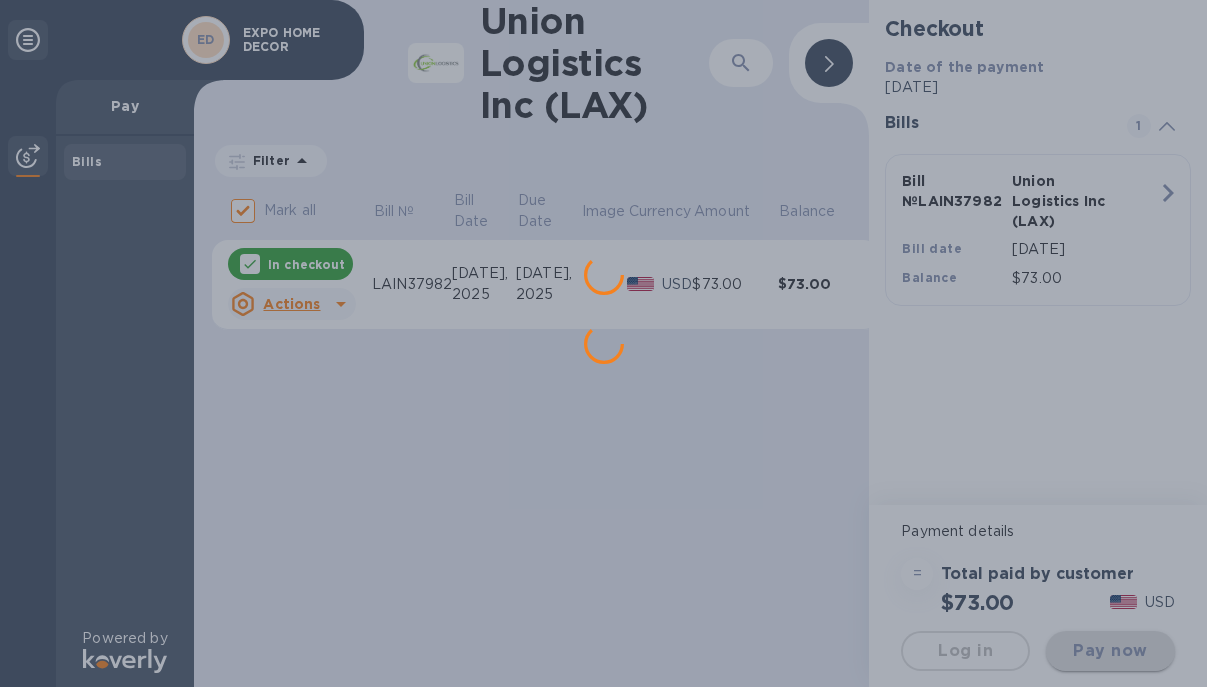 scroll, scrollTop: 0, scrollLeft: 0, axis: both 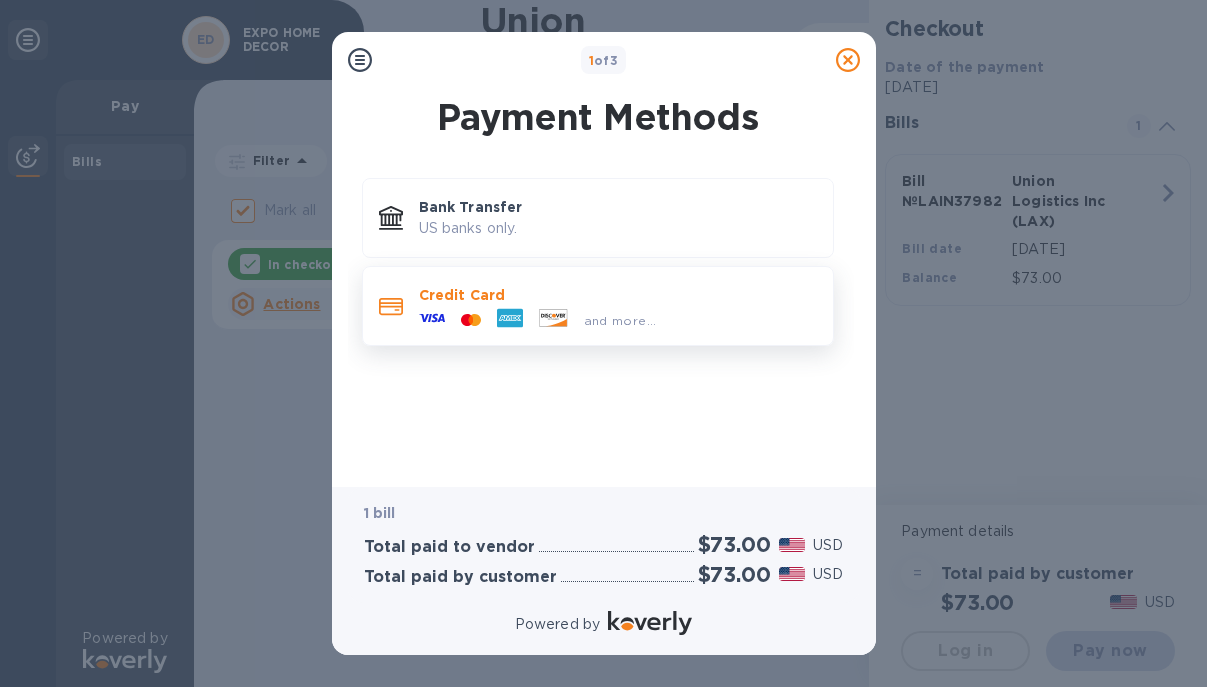 click on "Credit Card" at bounding box center [618, 295] 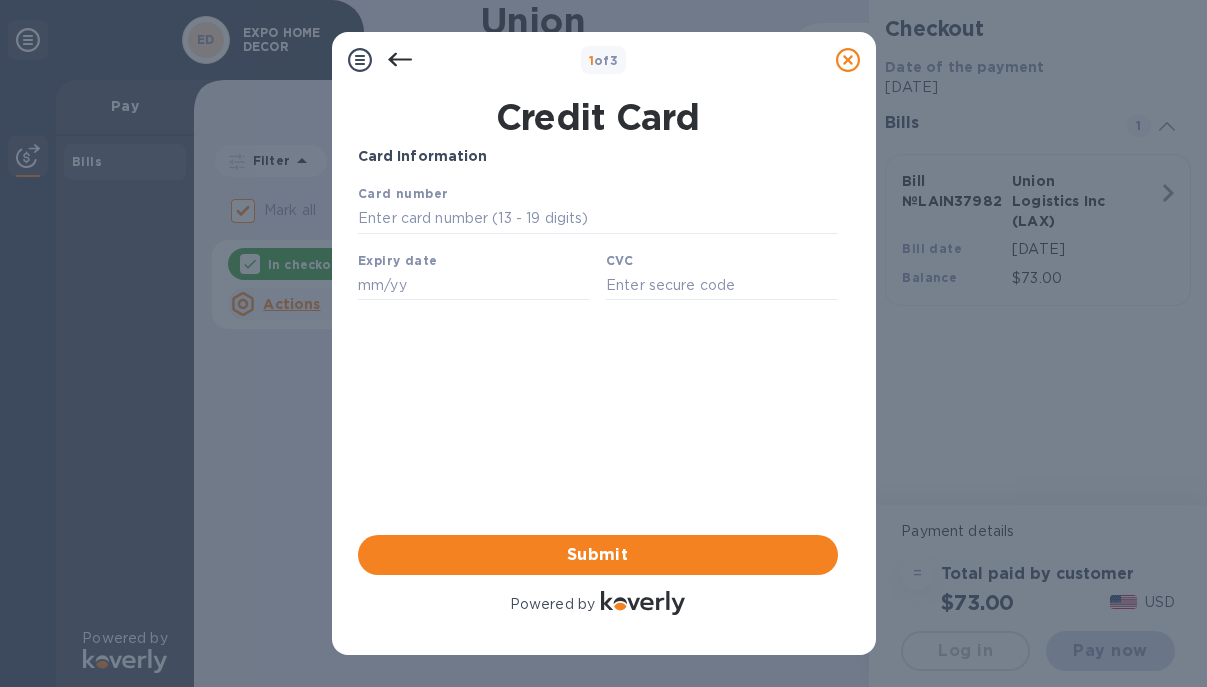 scroll, scrollTop: 0, scrollLeft: 0, axis: both 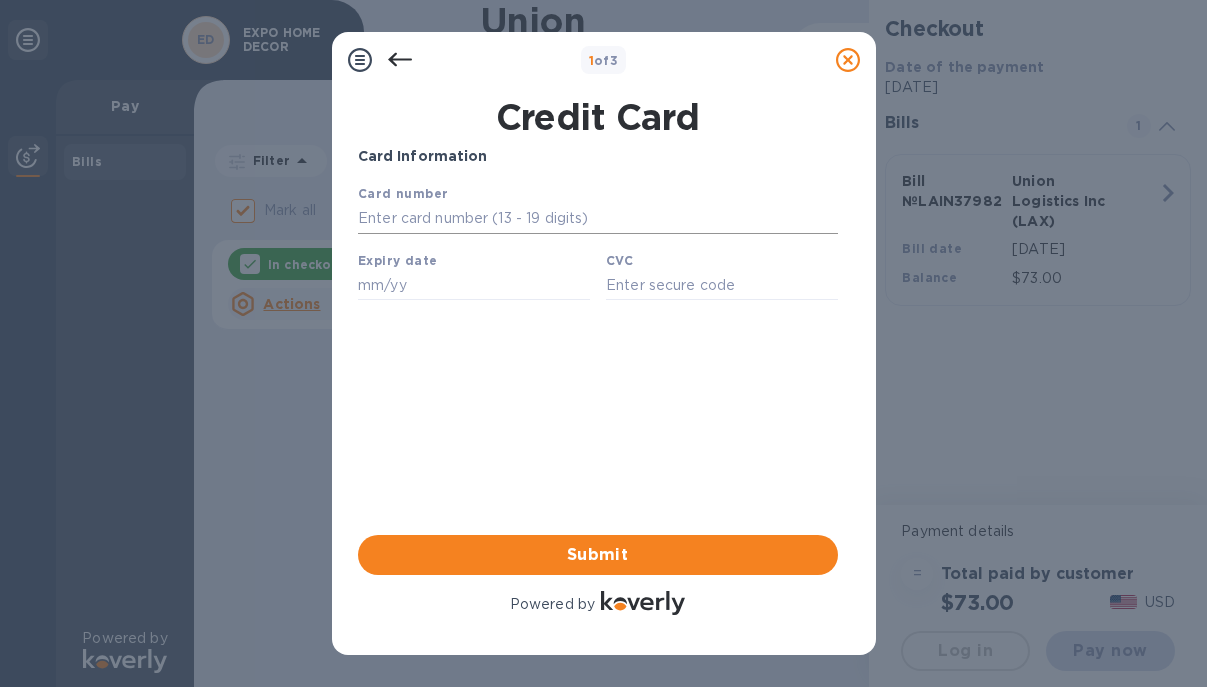 click at bounding box center [597, 219] 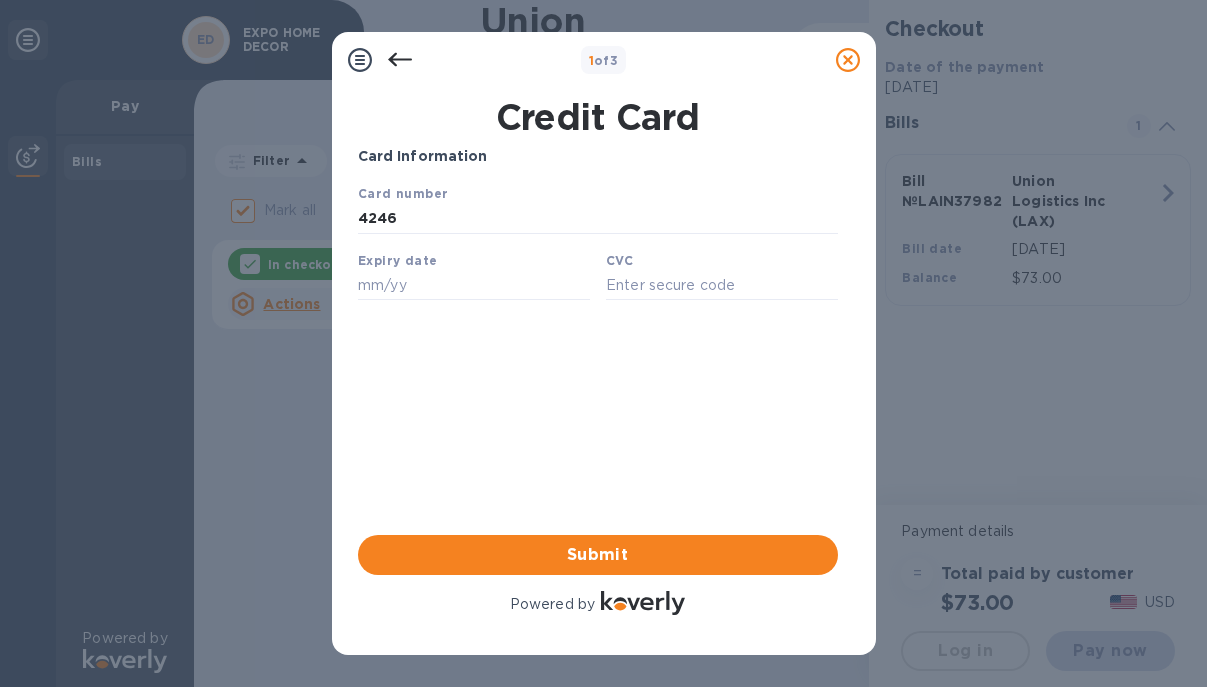 type on "4246" 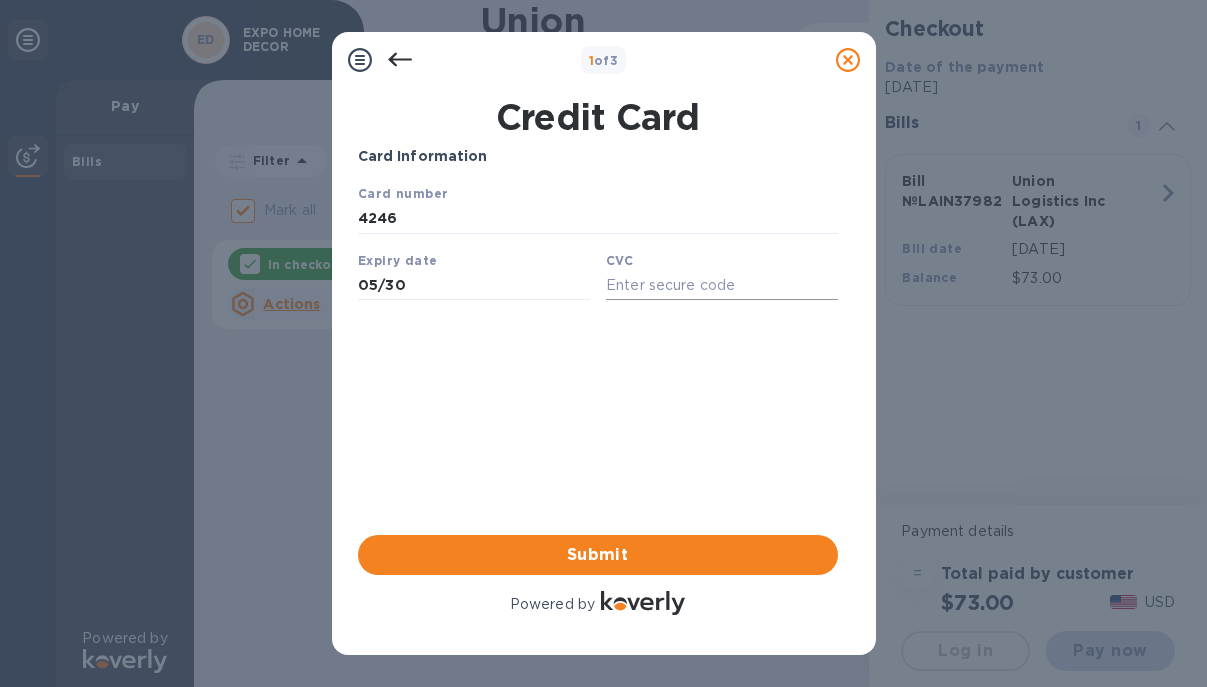 click at bounding box center (721, 285) 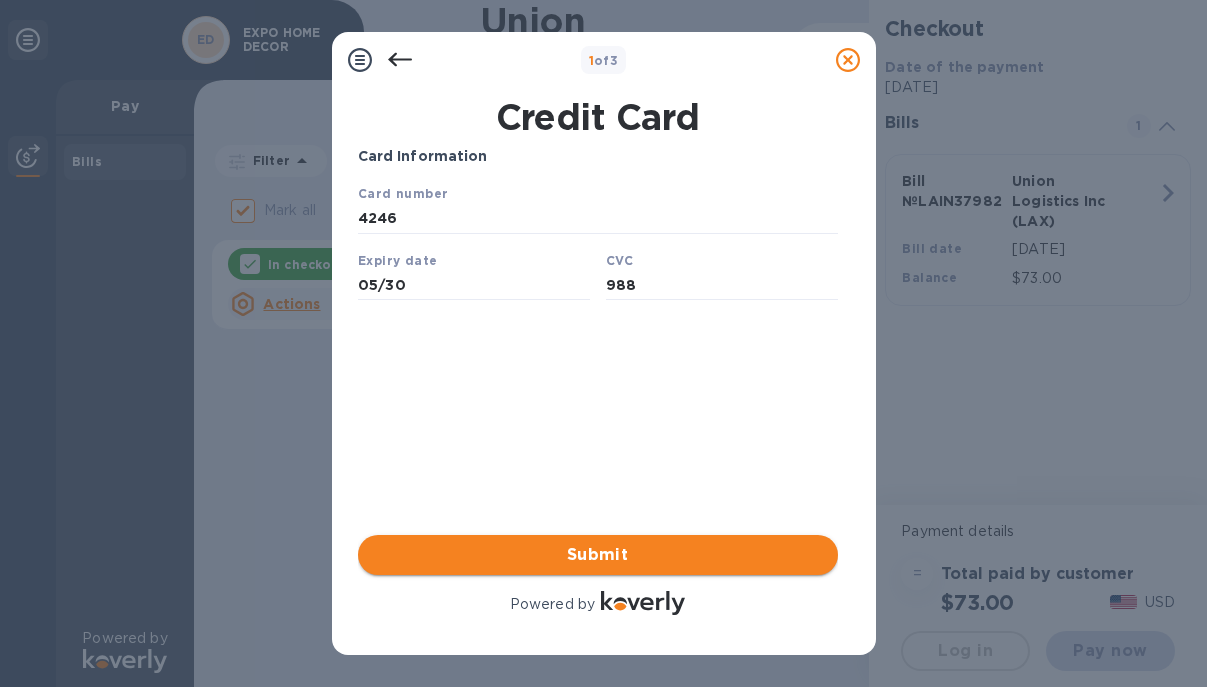 type on "988" 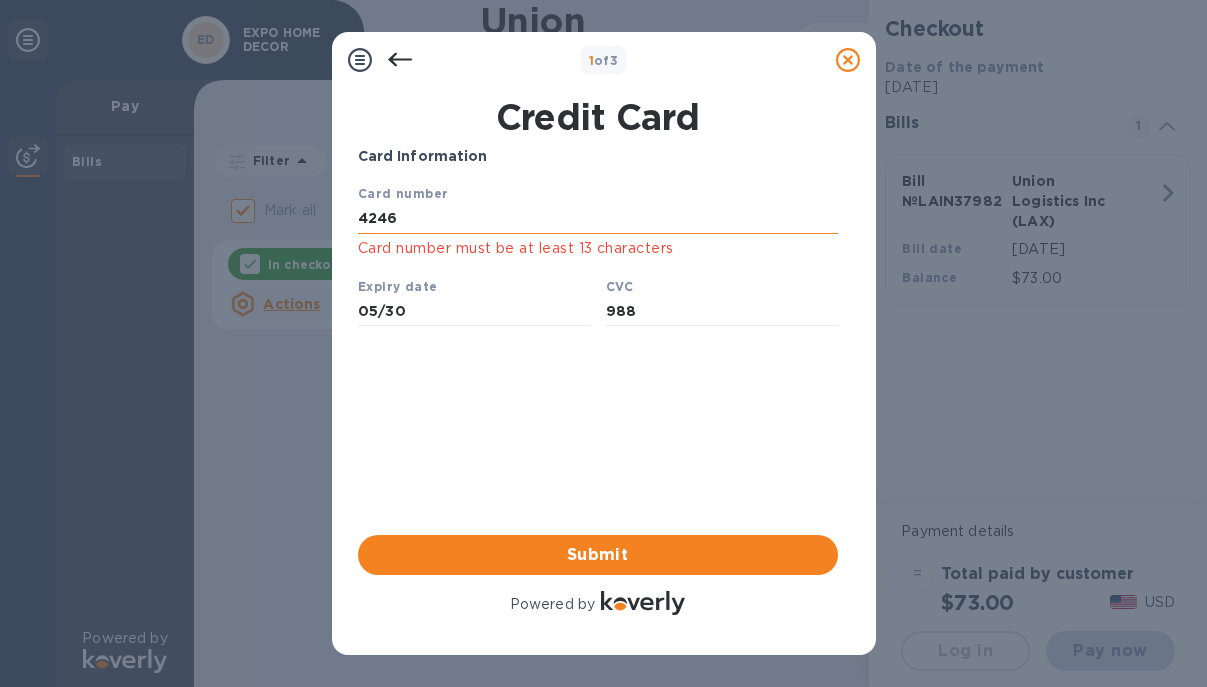 click on "4246" at bounding box center (597, 219) 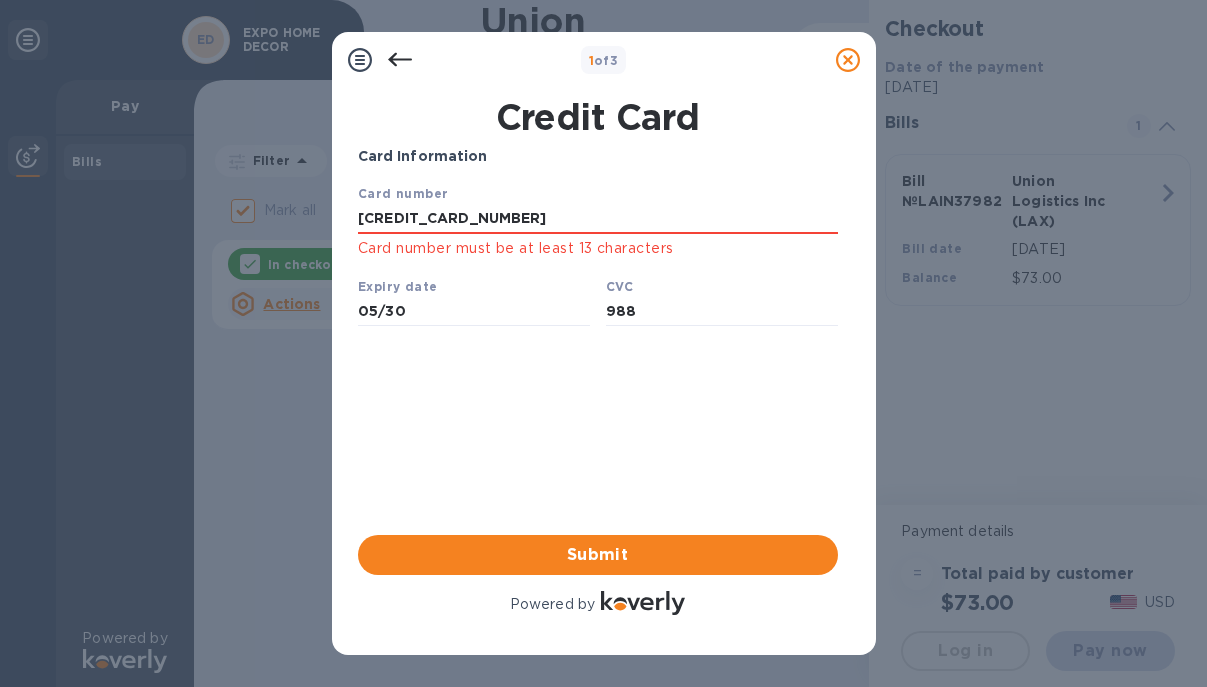 type on "[CREDIT_CARD_NUMBER]" 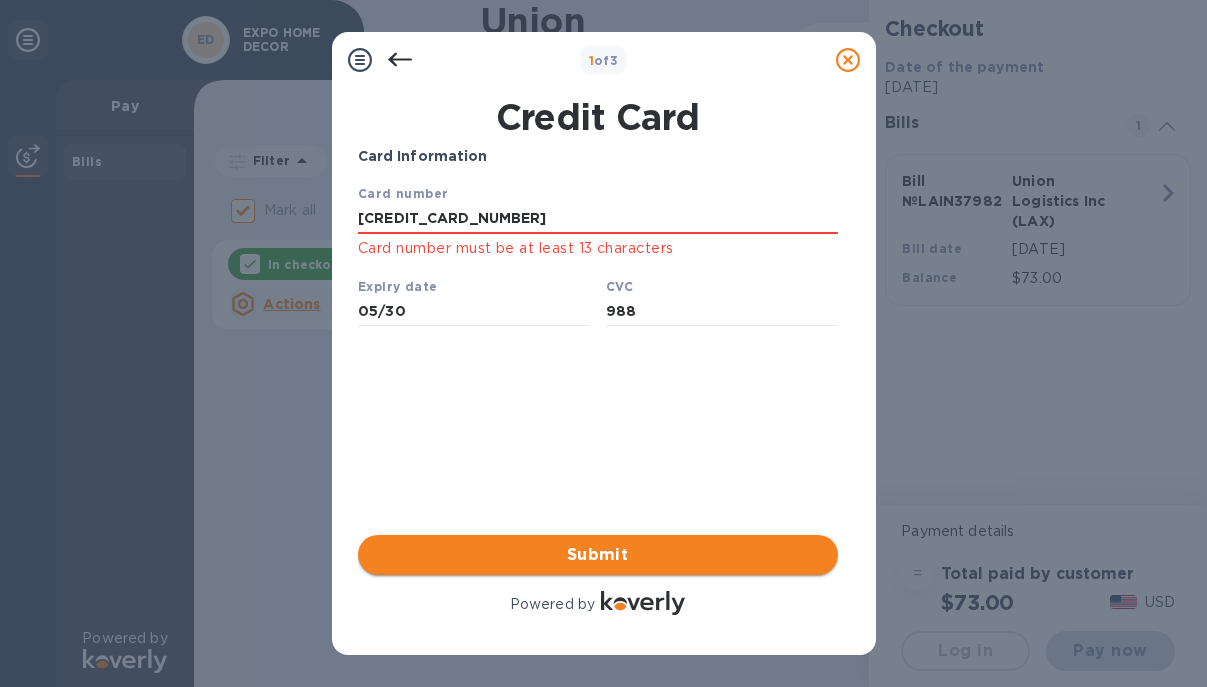 click on "Submit" at bounding box center (598, 555) 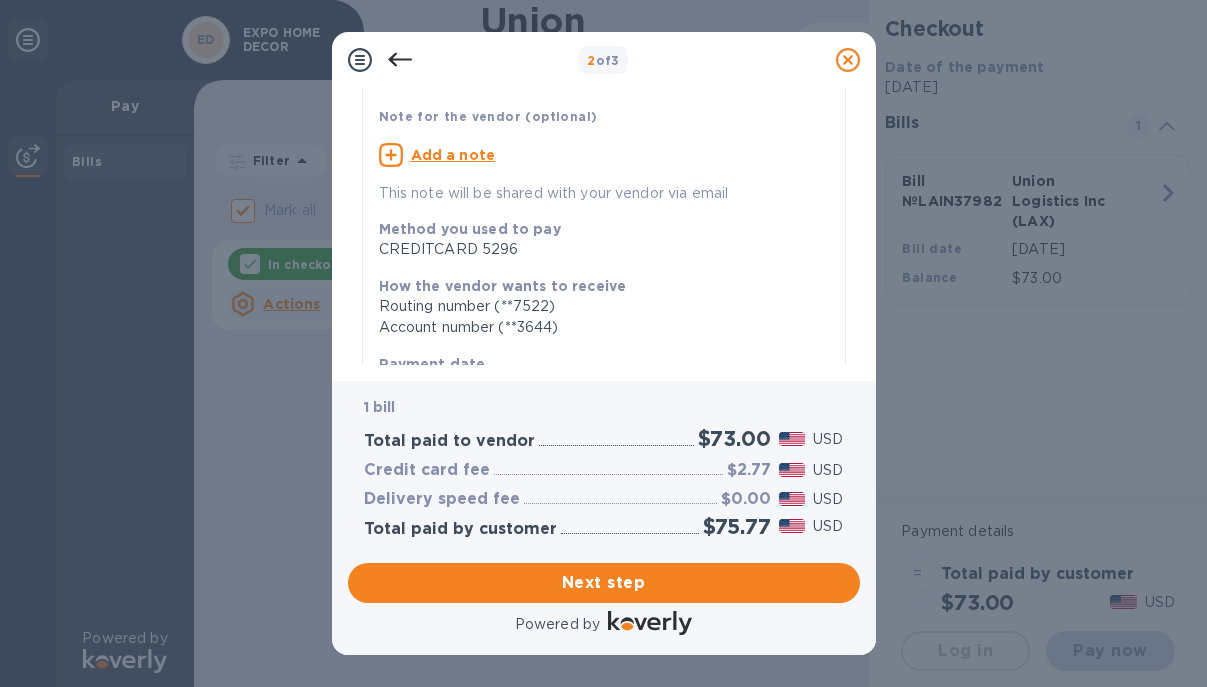 scroll, scrollTop: 138, scrollLeft: 0, axis: vertical 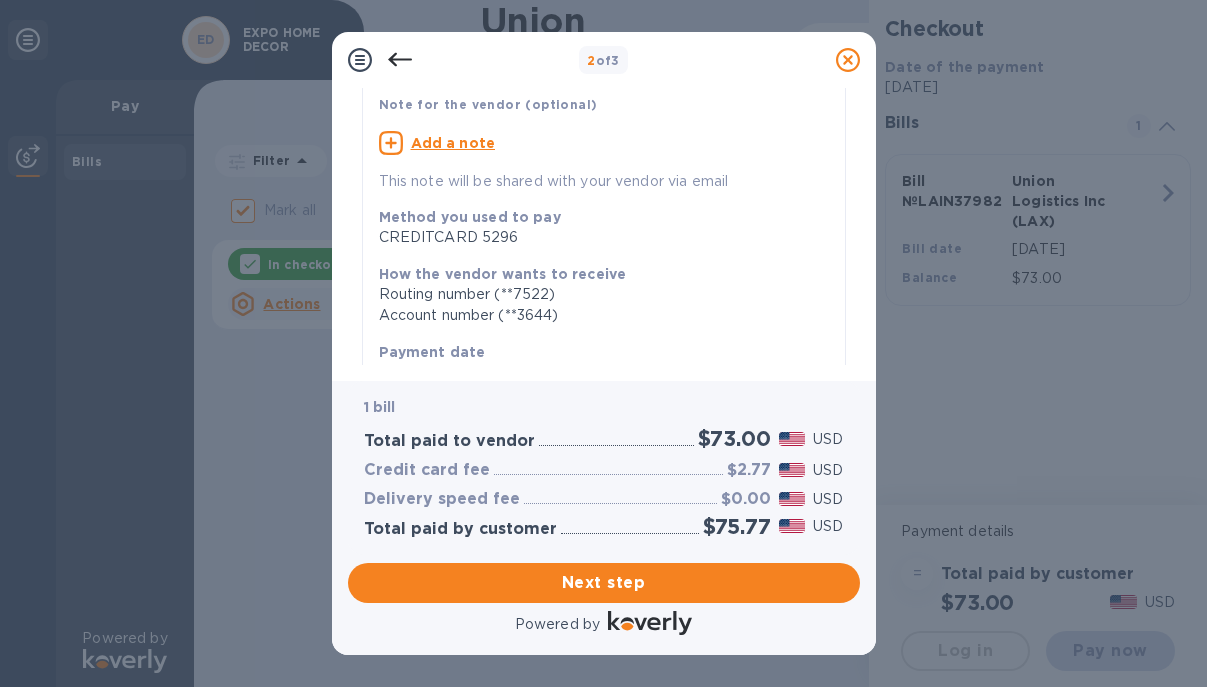 click on "Add a note" at bounding box center [453, 143] 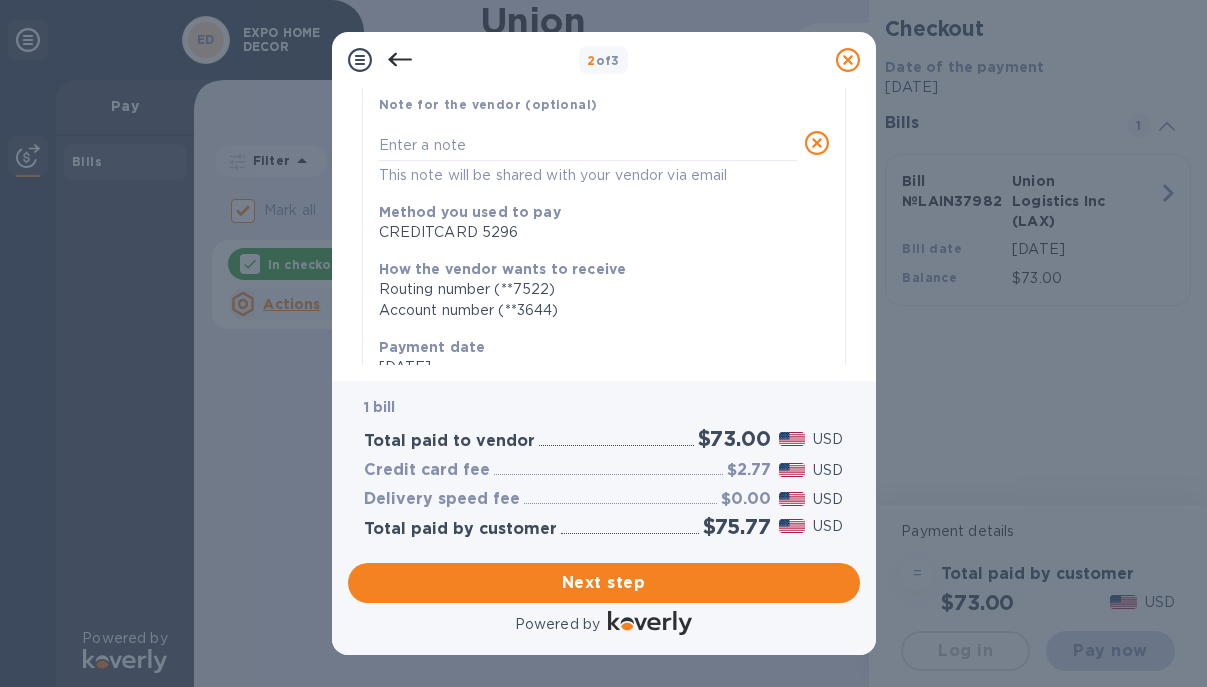 click at bounding box center [588, 145] 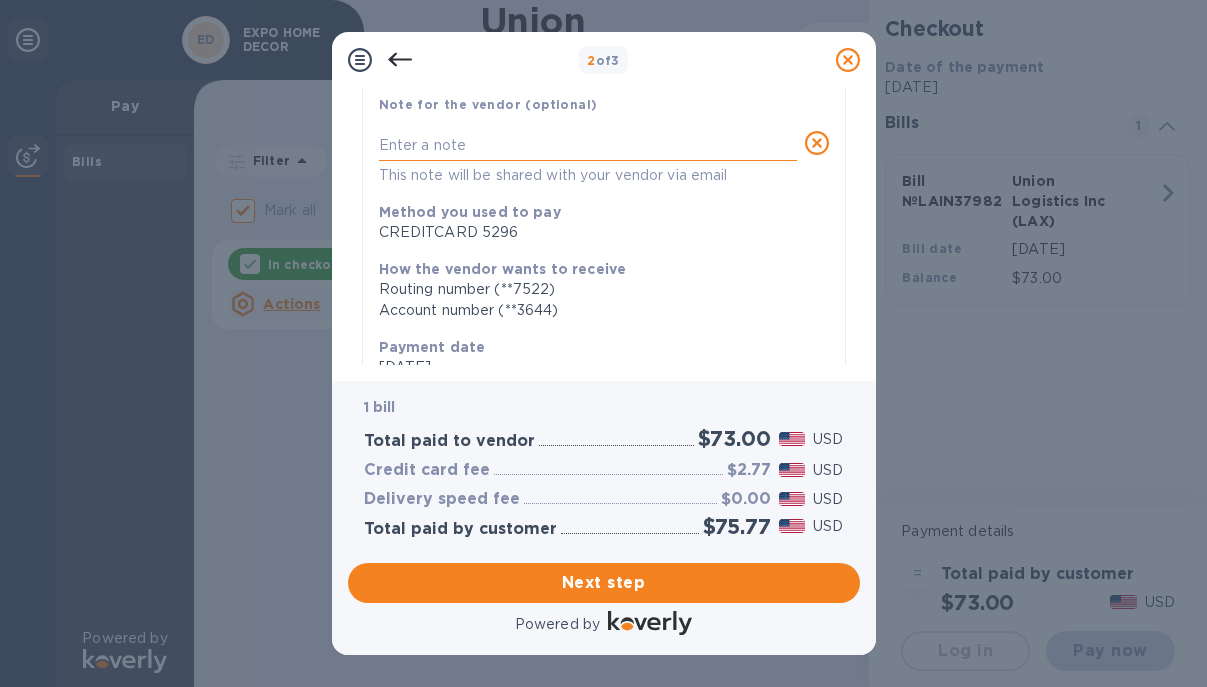 click at bounding box center [588, 145] 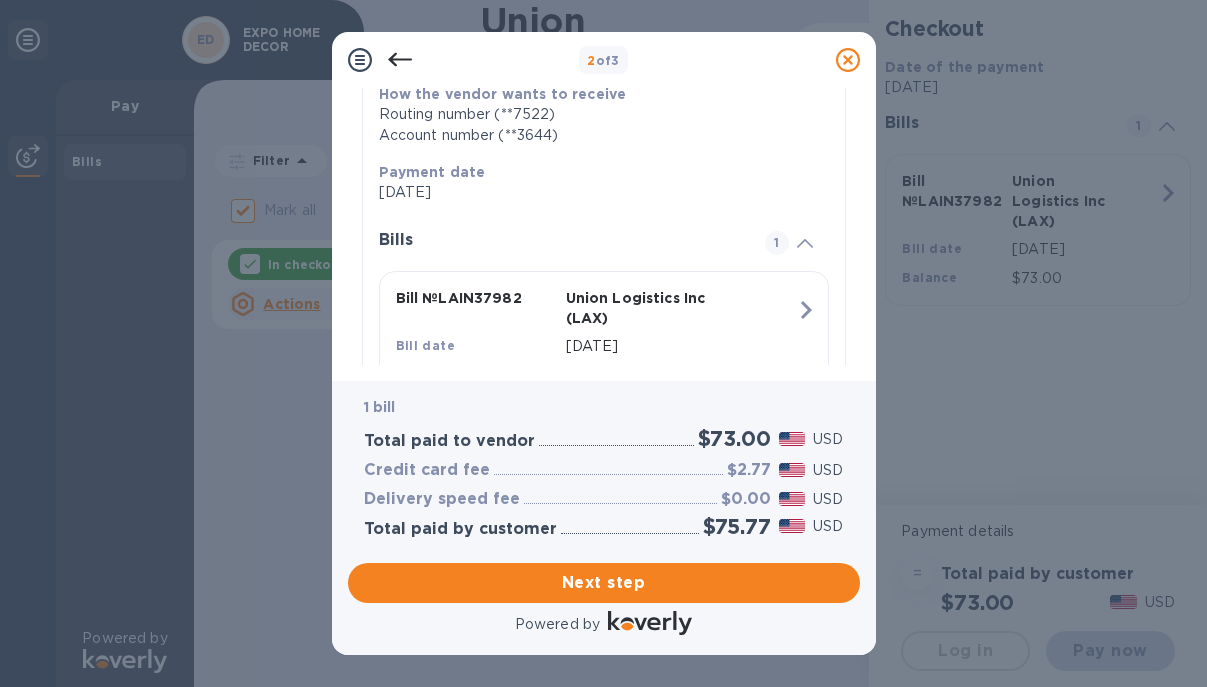 scroll, scrollTop: 402, scrollLeft: 0, axis: vertical 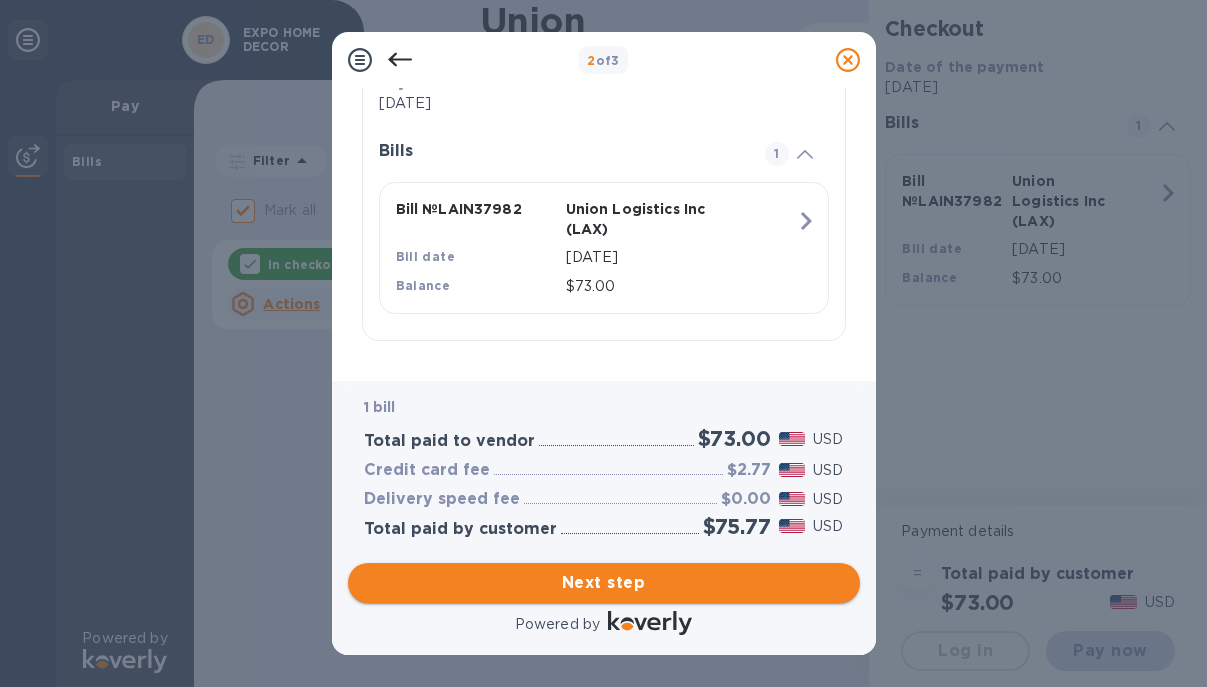 type on "INVOICE NO. : LAIN37982" 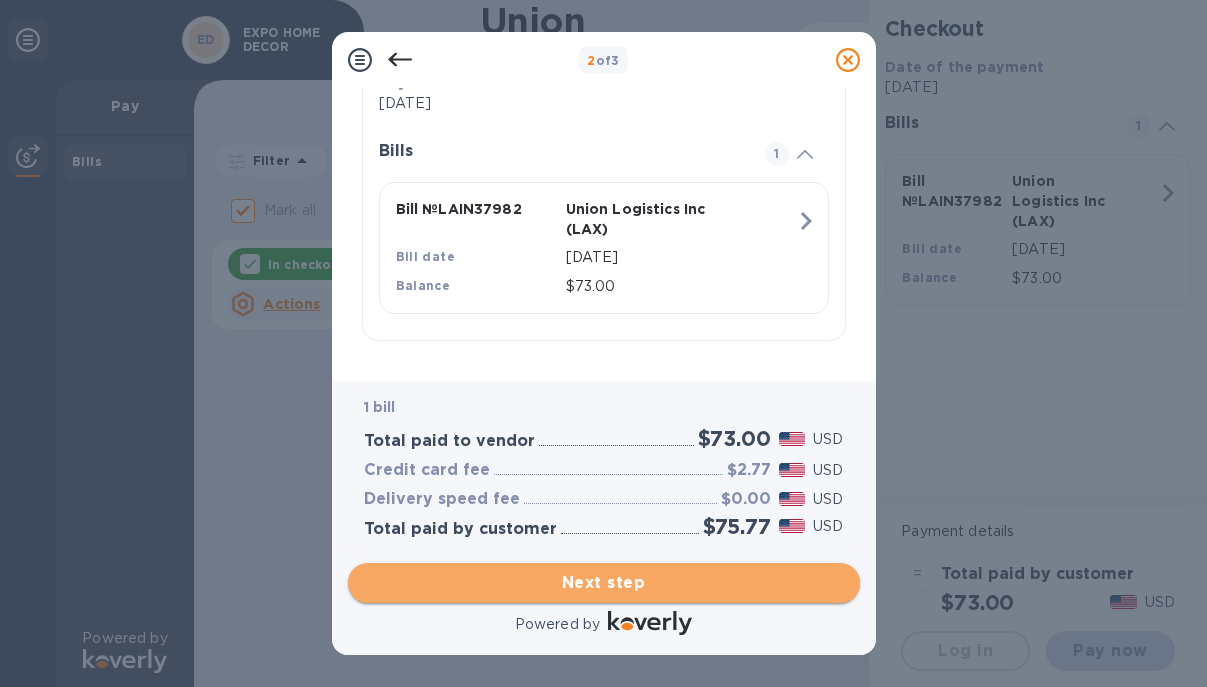 click on "Next step" at bounding box center [604, 583] 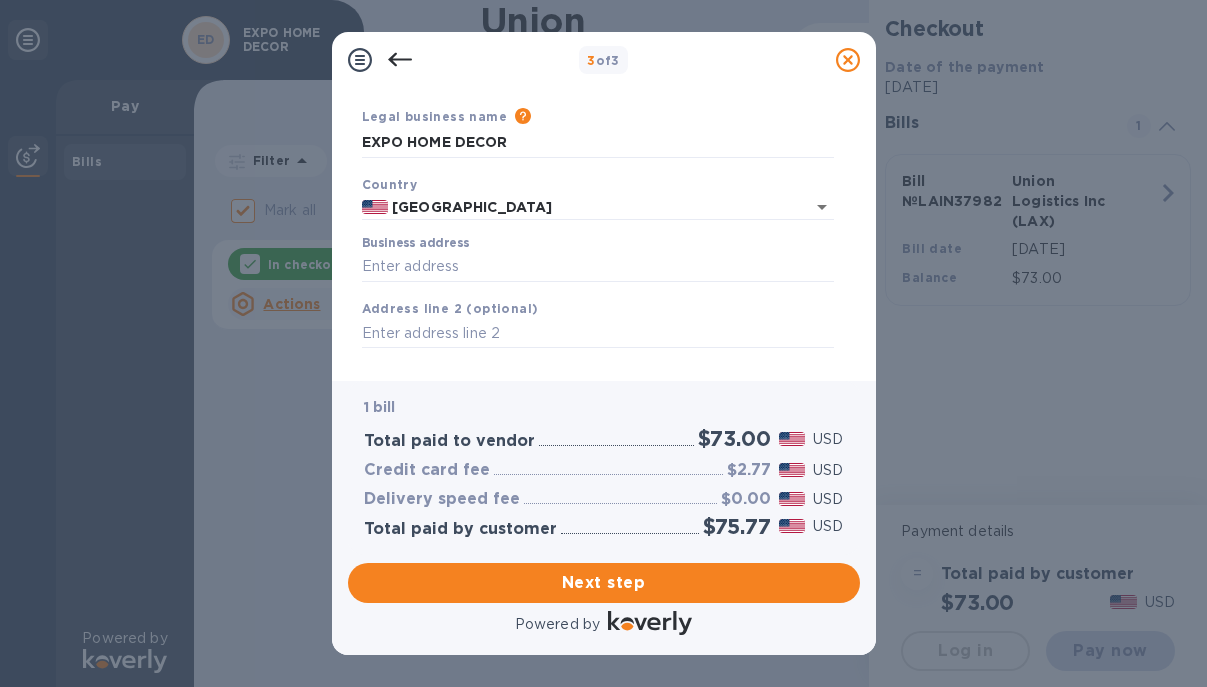 scroll, scrollTop: 64, scrollLeft: 0, axis: vertical 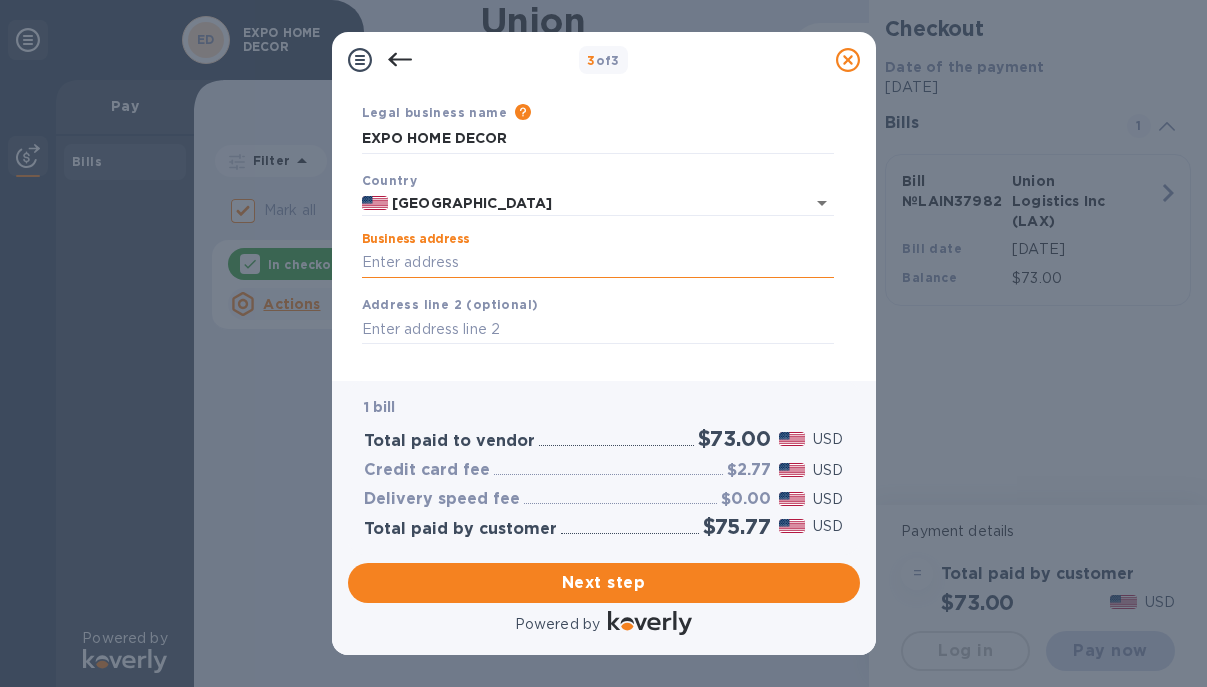 click on "Business address" at bounding box center [598, 263] 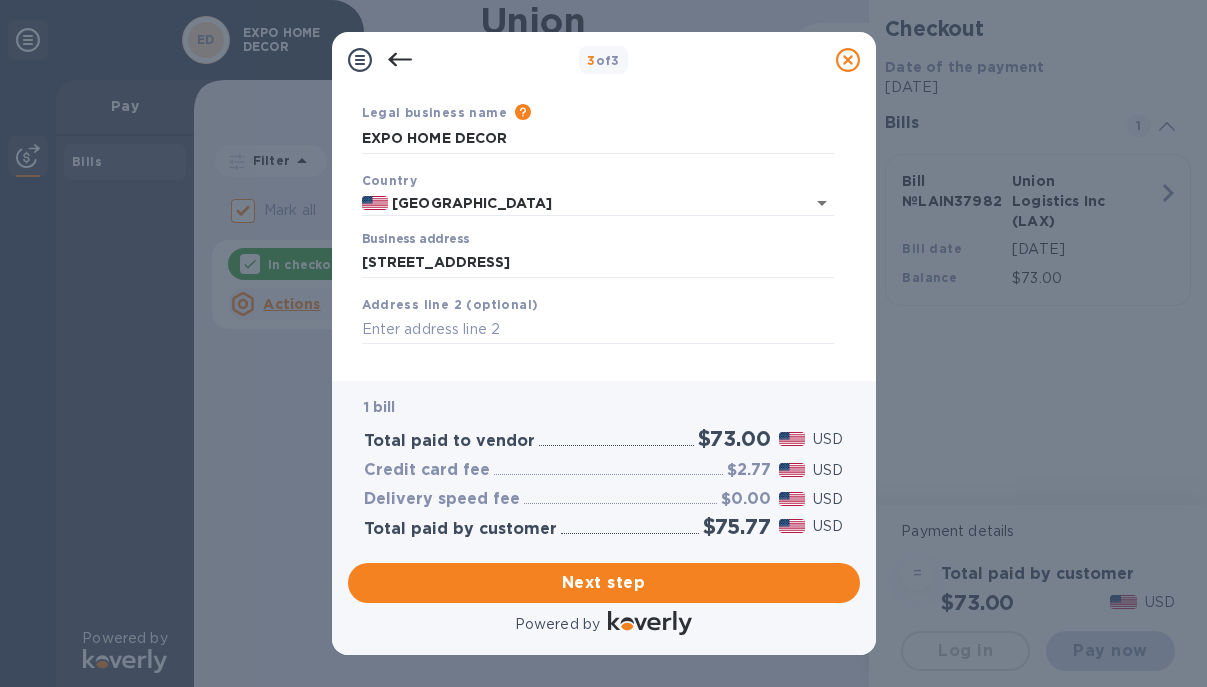 type on "[STREET_ADDRESS]" 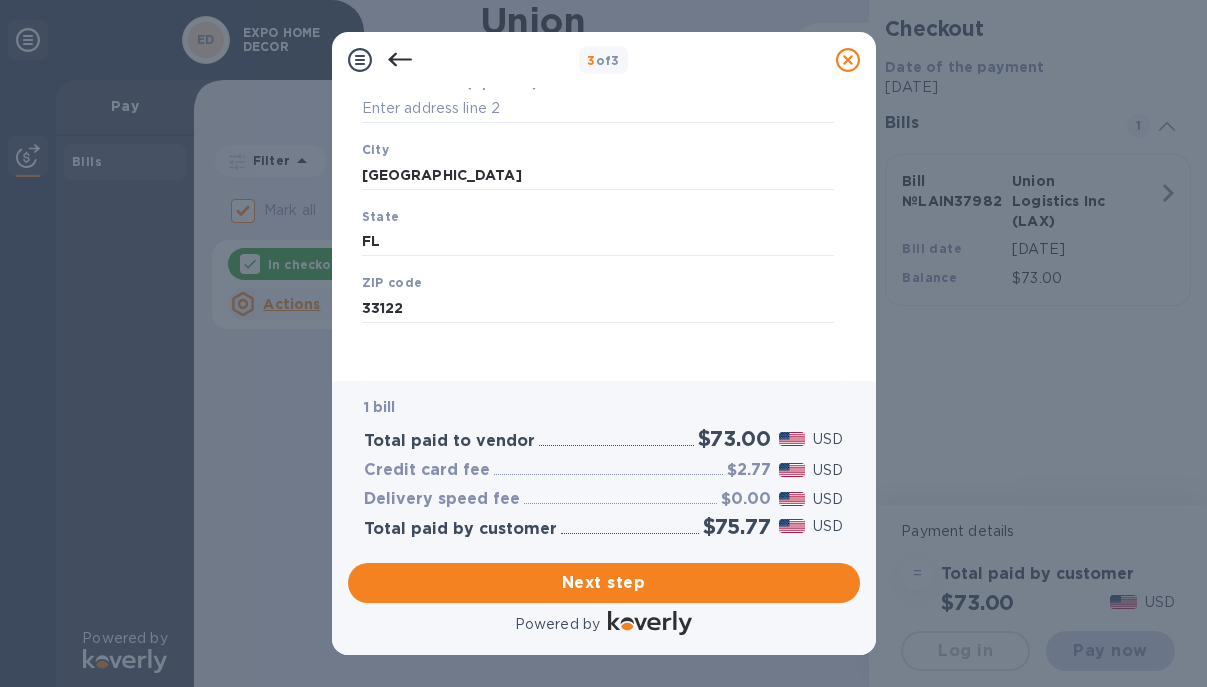 scroll, scrollTop: 293, scrollLeft: 0, axis: vertical 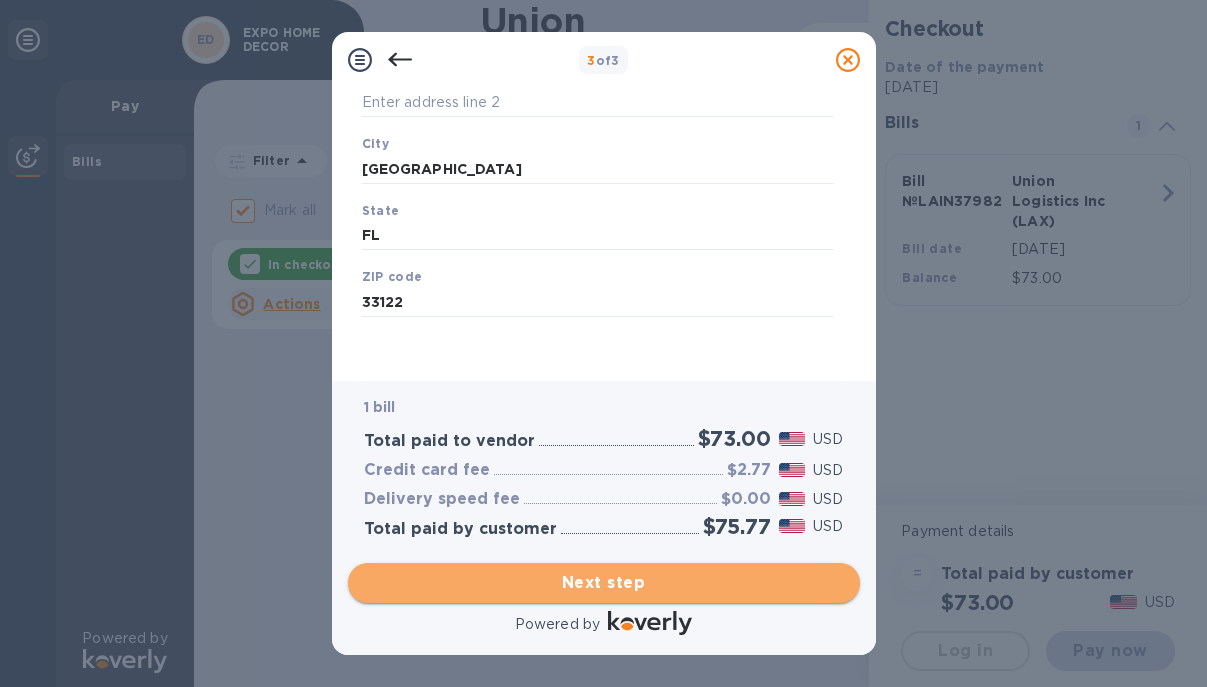 click on "Next step" at bounding box center (604, 583) 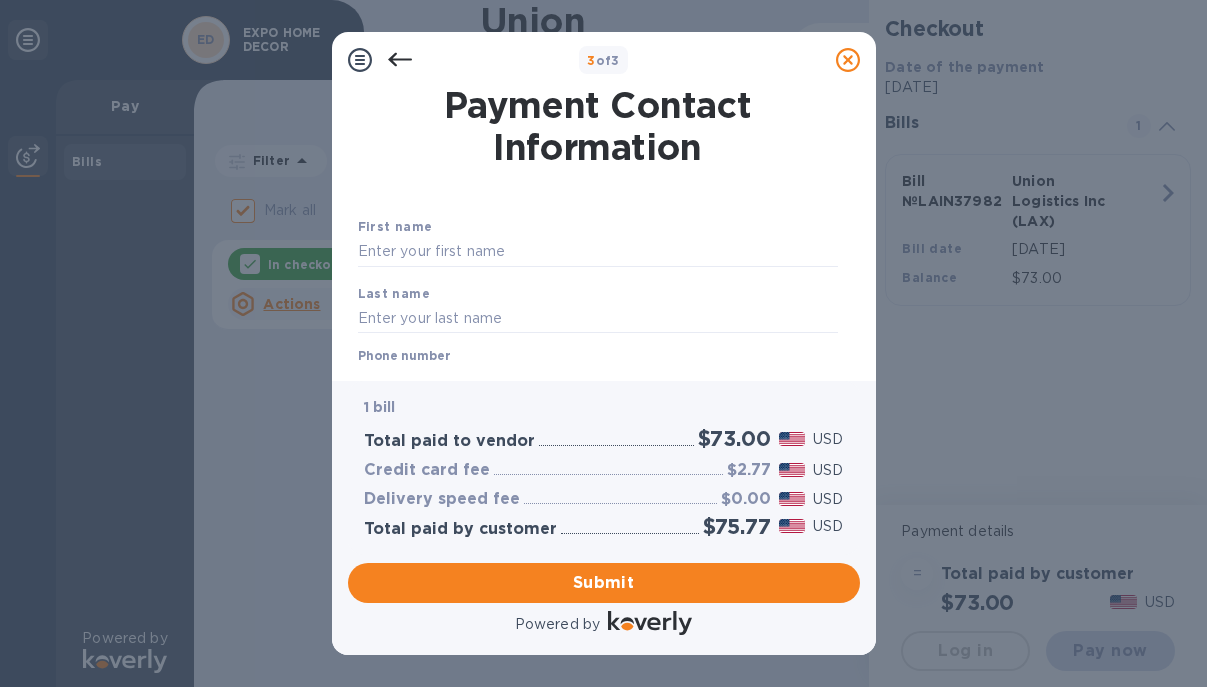 scroll, scrollTop: 2, scrollLeft: 0, axis: vertical 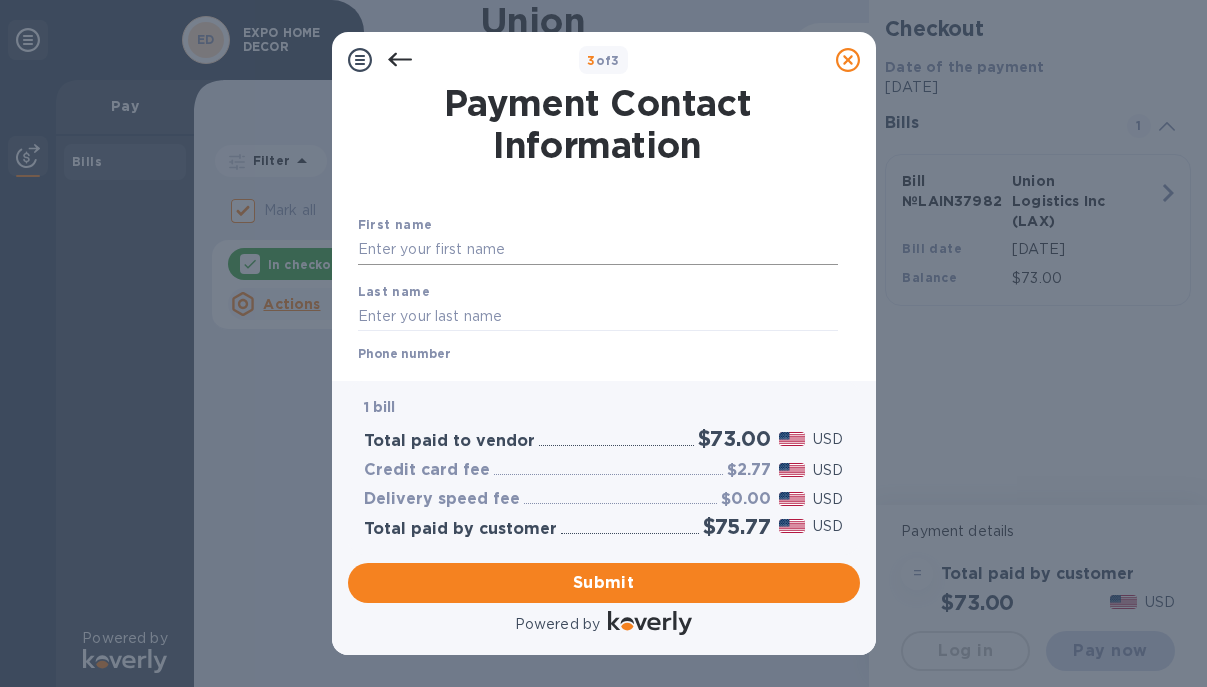 click at bounding box center (598, 250) 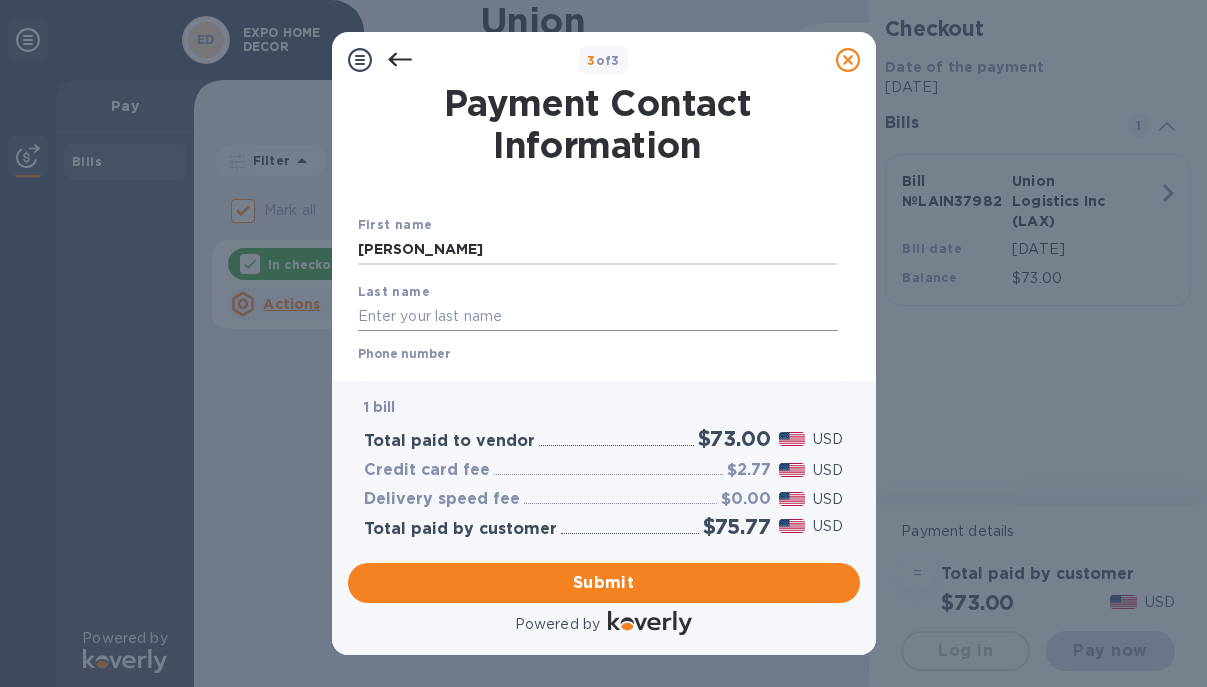 type on "[PERSON_NAME]" 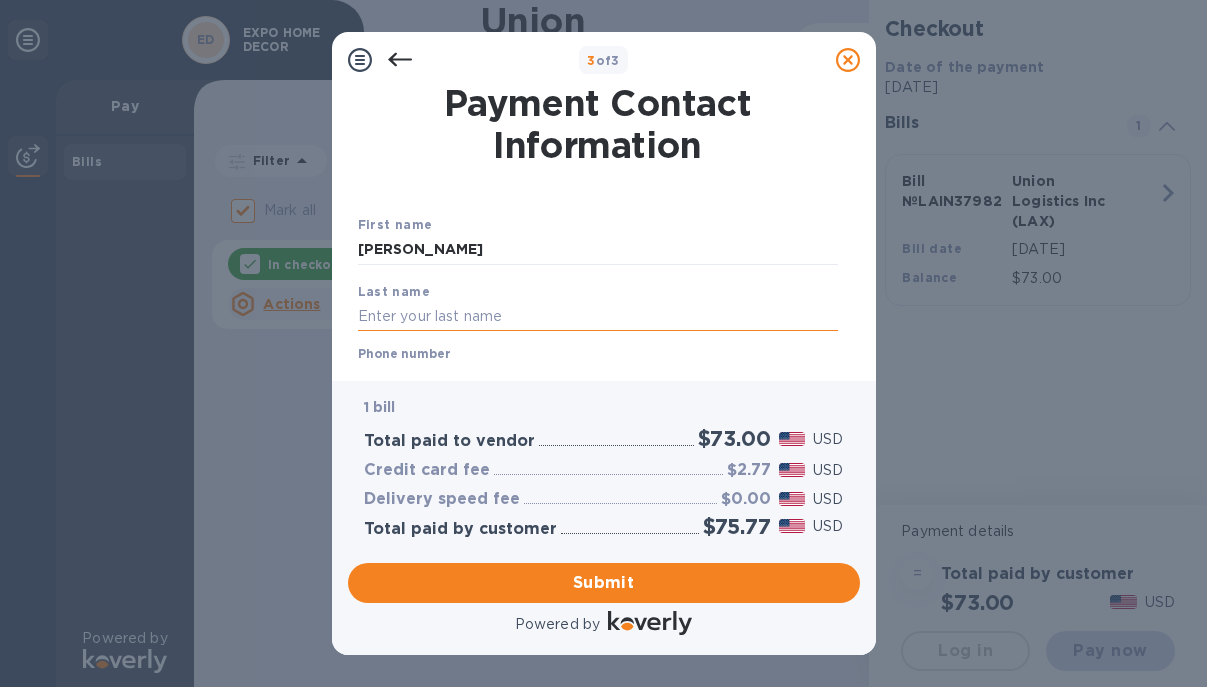 click at bounding box center [598, 316] 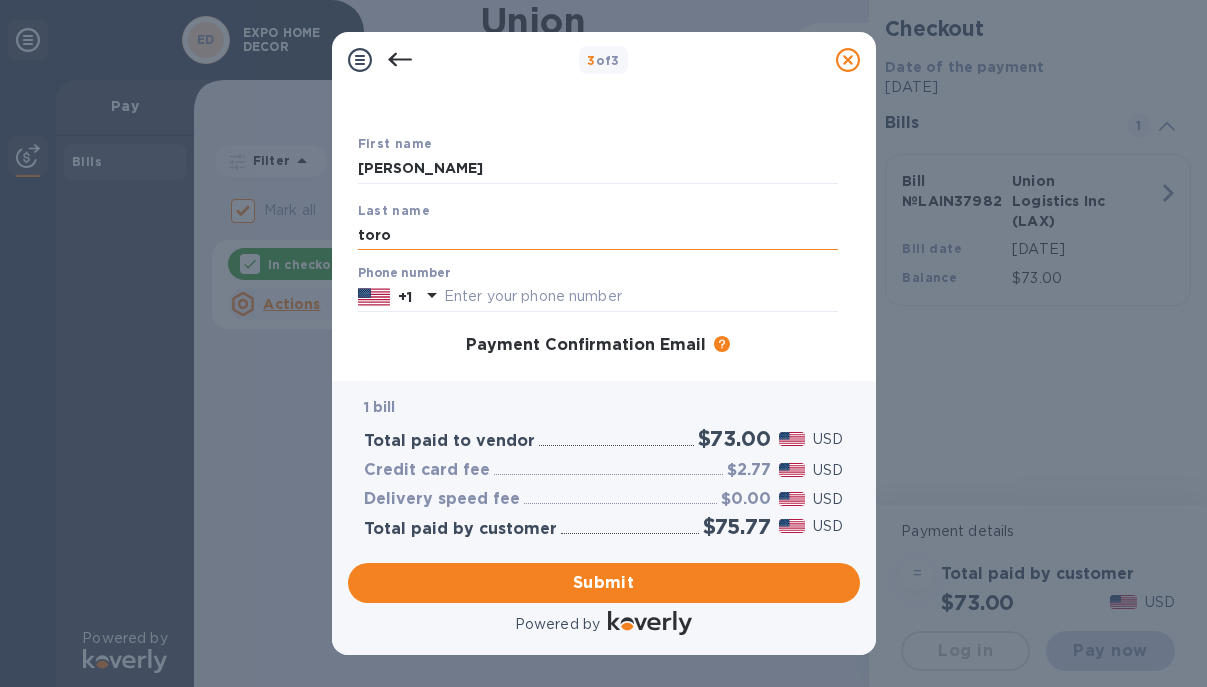 scroll, scrollTop: 101, scrollLeft: 0, axis: vertical 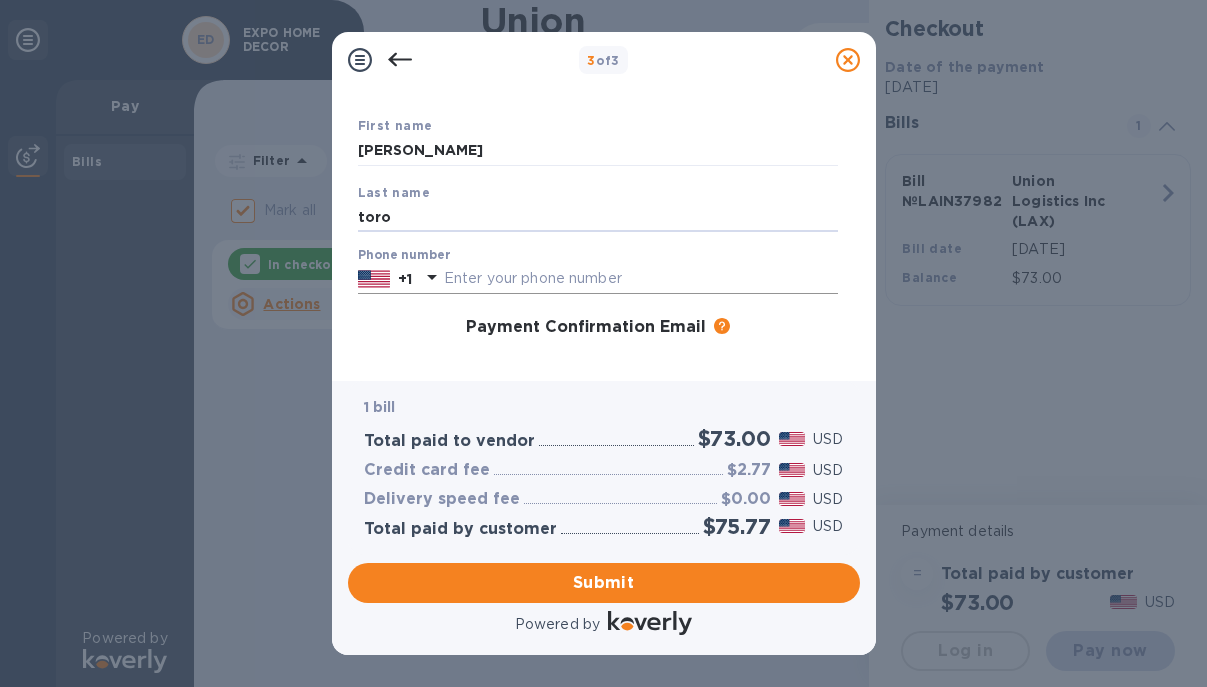 type on "toro" 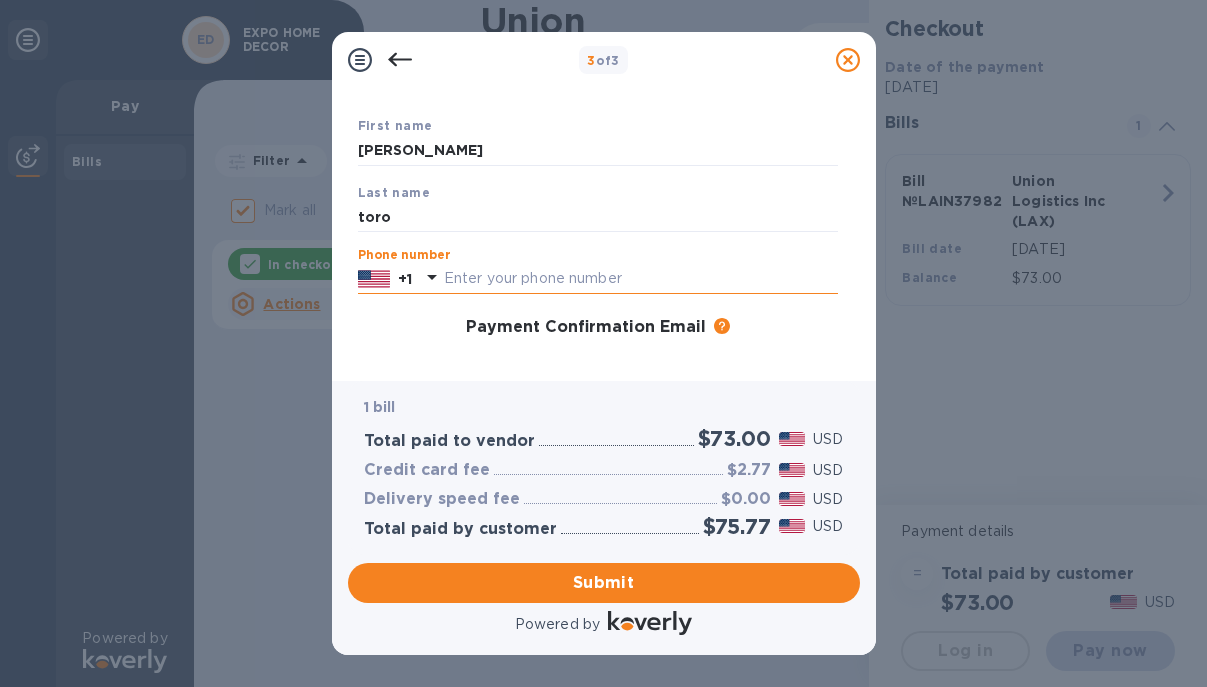 click at bounding box center (641, 279) 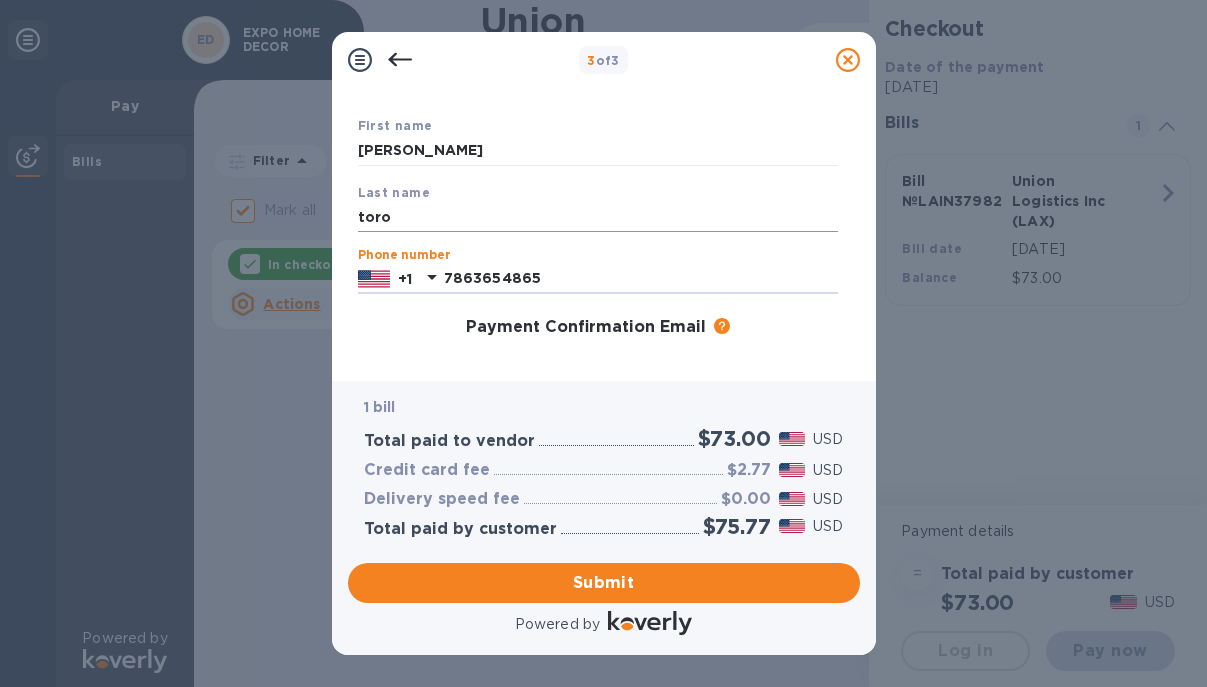 type on "7863654865" 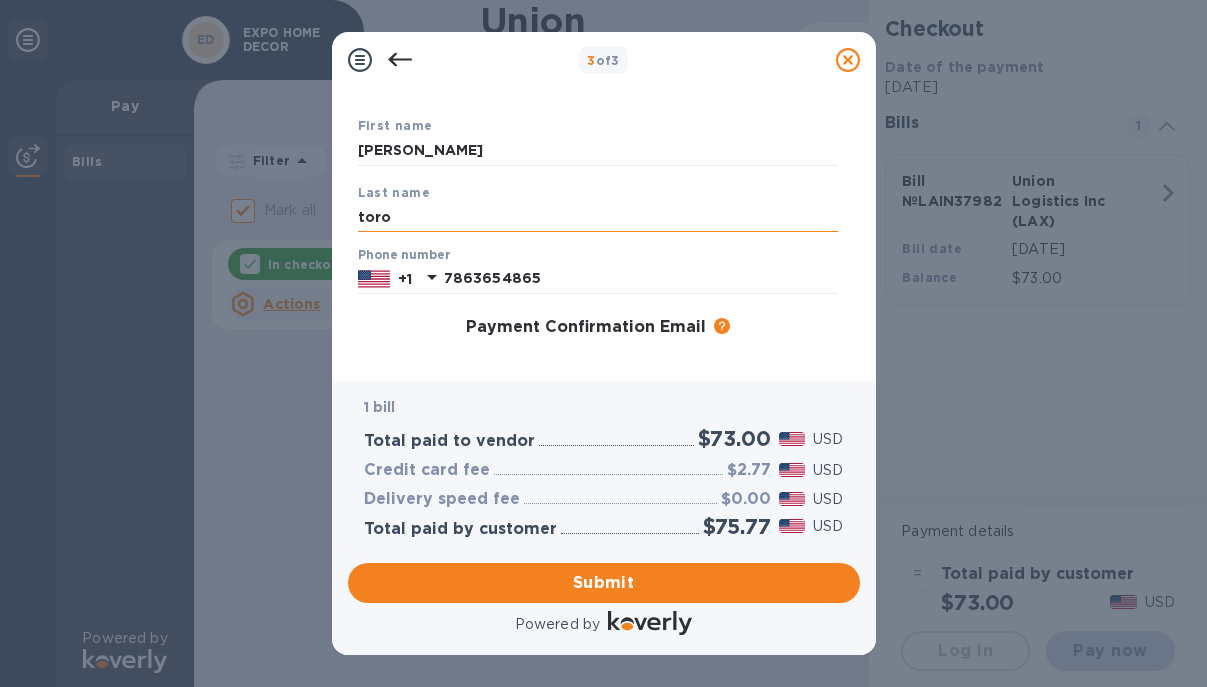 click on "toro" at bounding box center (598, 217) 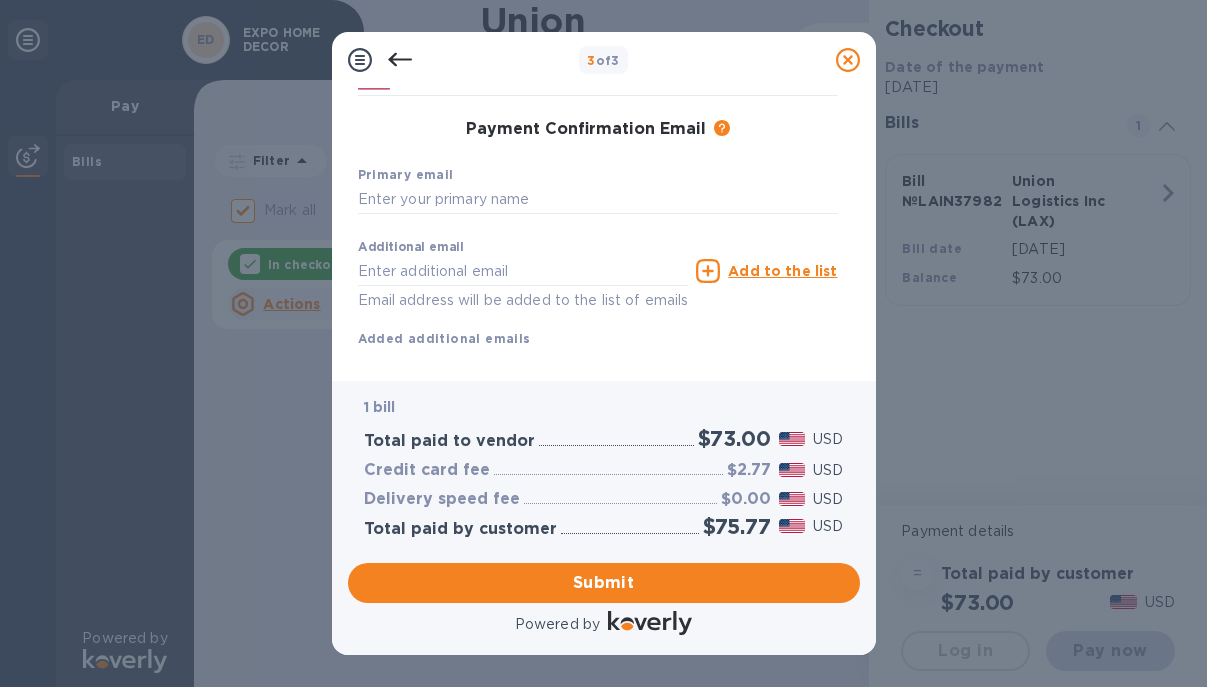 scroll, scrollTop: 300, scrollLeft: 0, axis: vertical 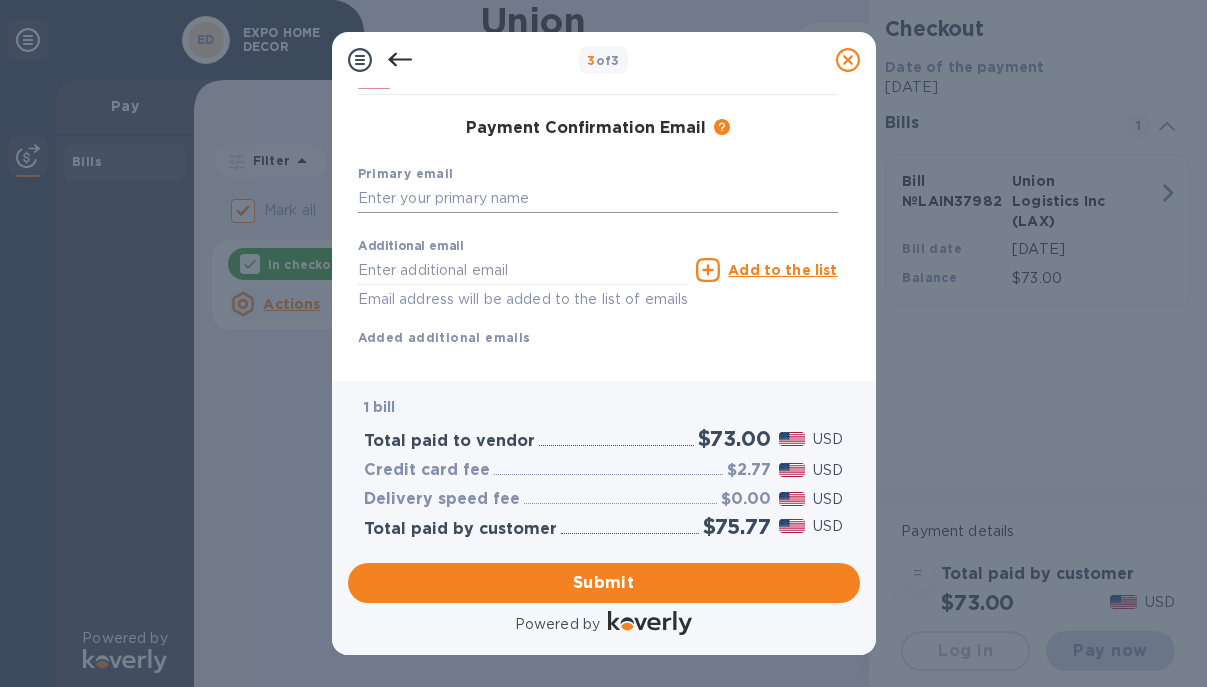 click at bounding box center (598, 199) 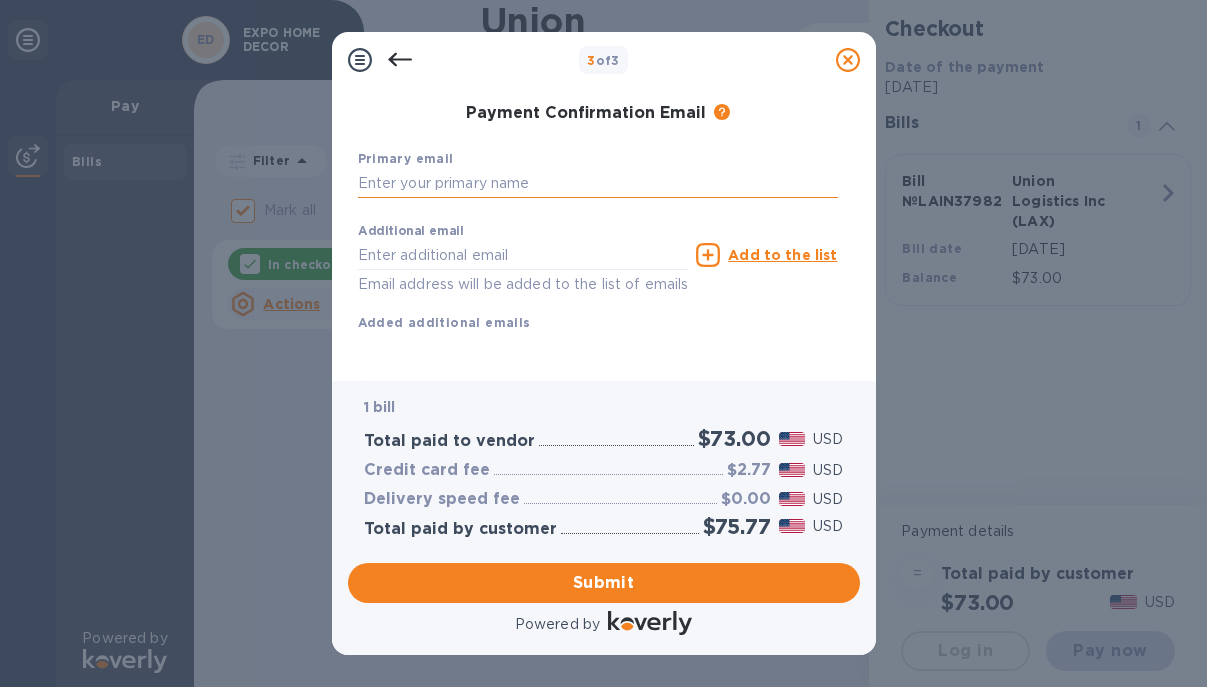 scroll, scrollTop: 339, scrollLeft: 0, axis: vertical 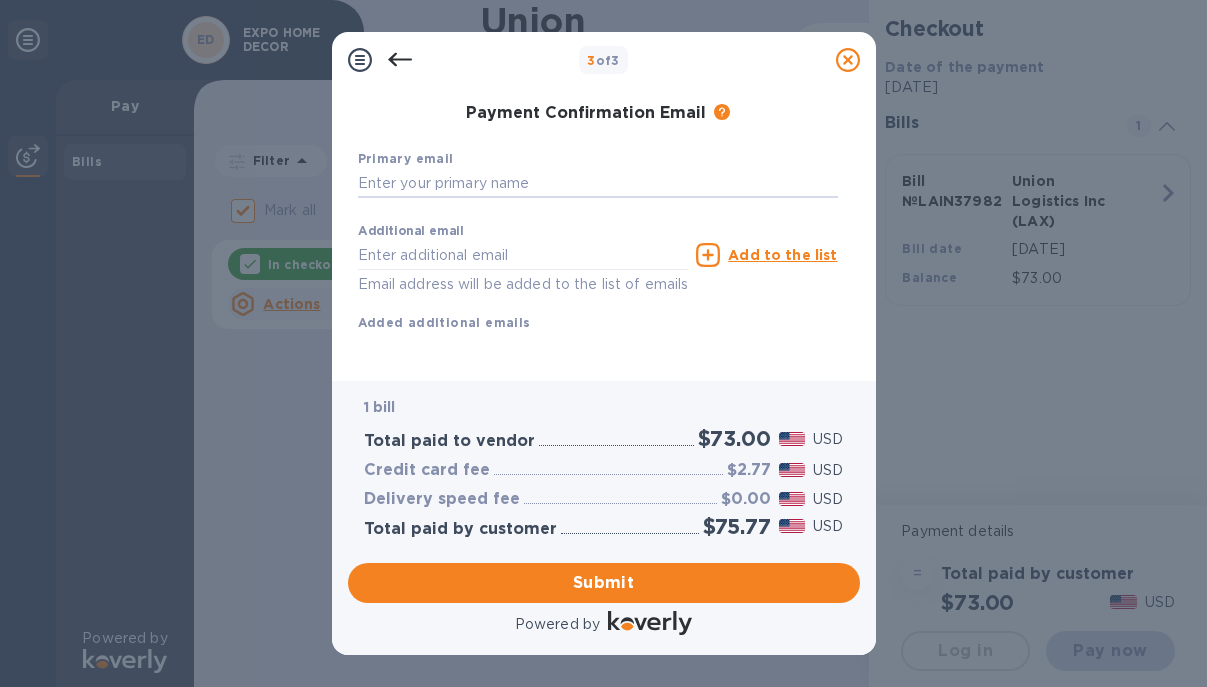 click on "Email address will be added to the list of emails" at bounding box center [523, 284] 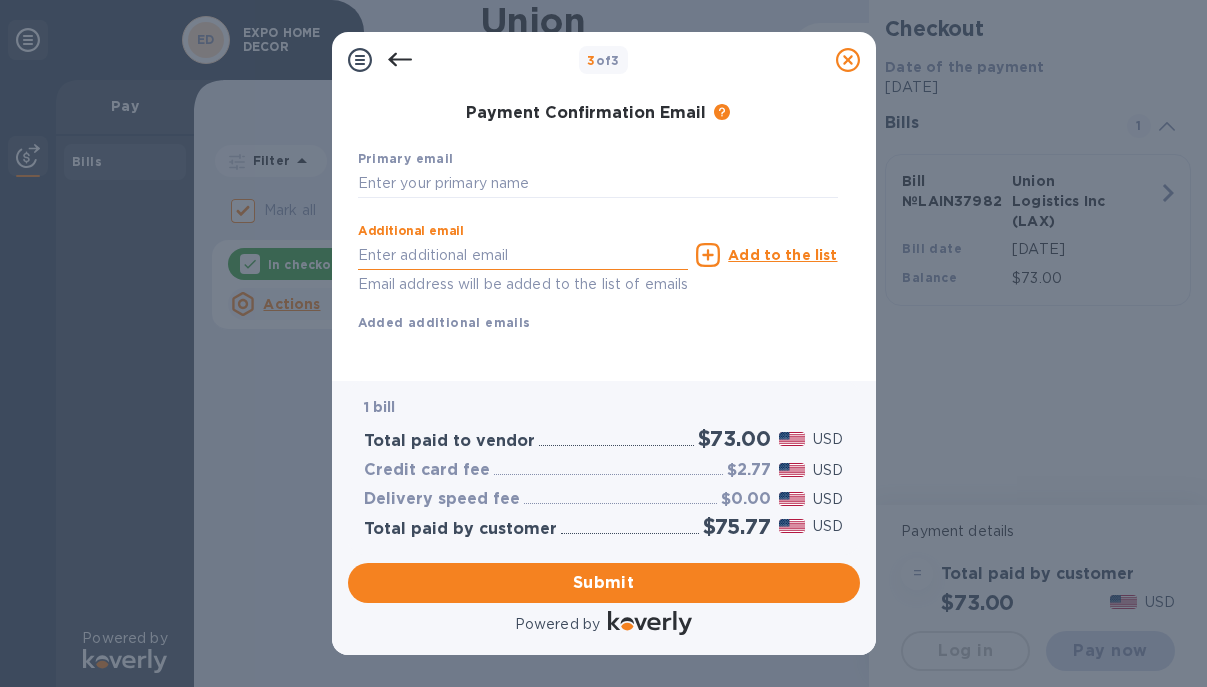 click at bounding box center [523, 255] 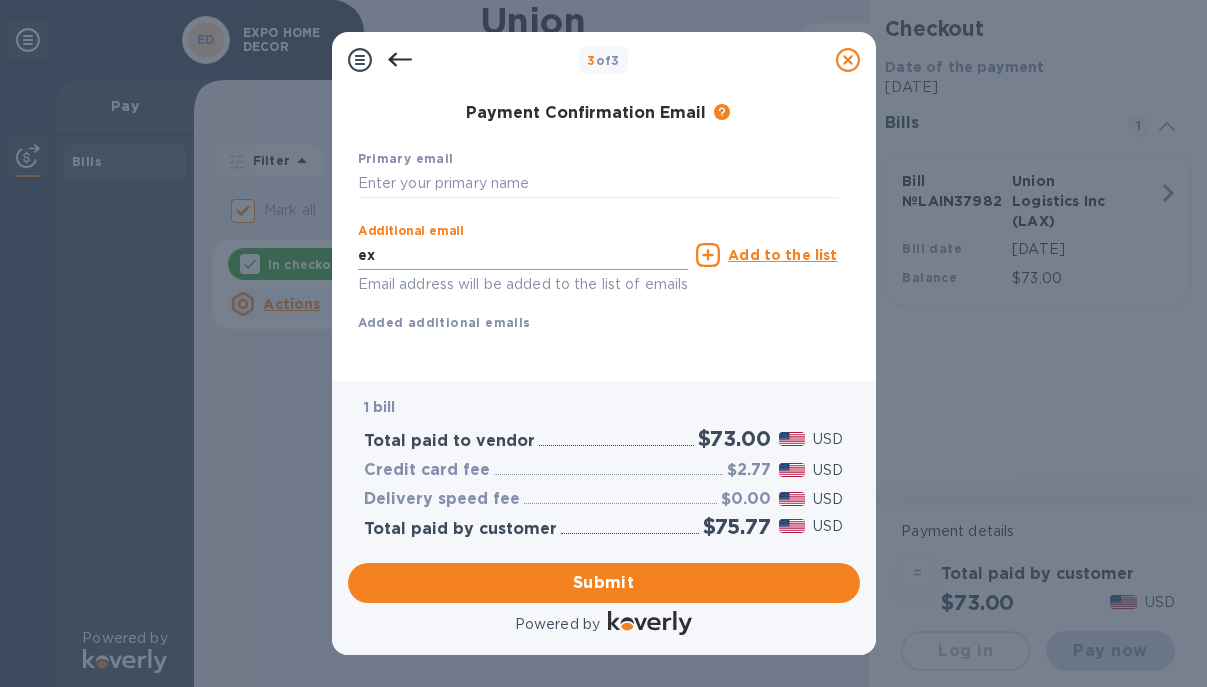 type on "e" 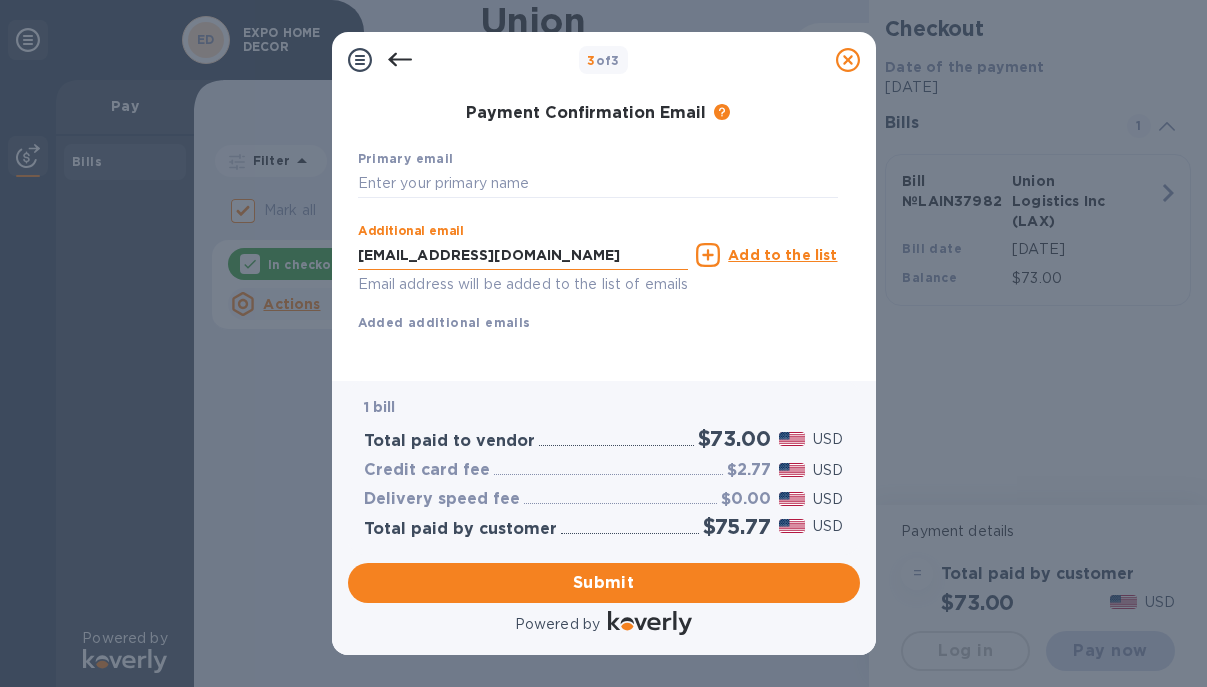 click on "[EMAIL_ADDRESS][DOMAIN_NAME]" at bounding box center [523, 255] 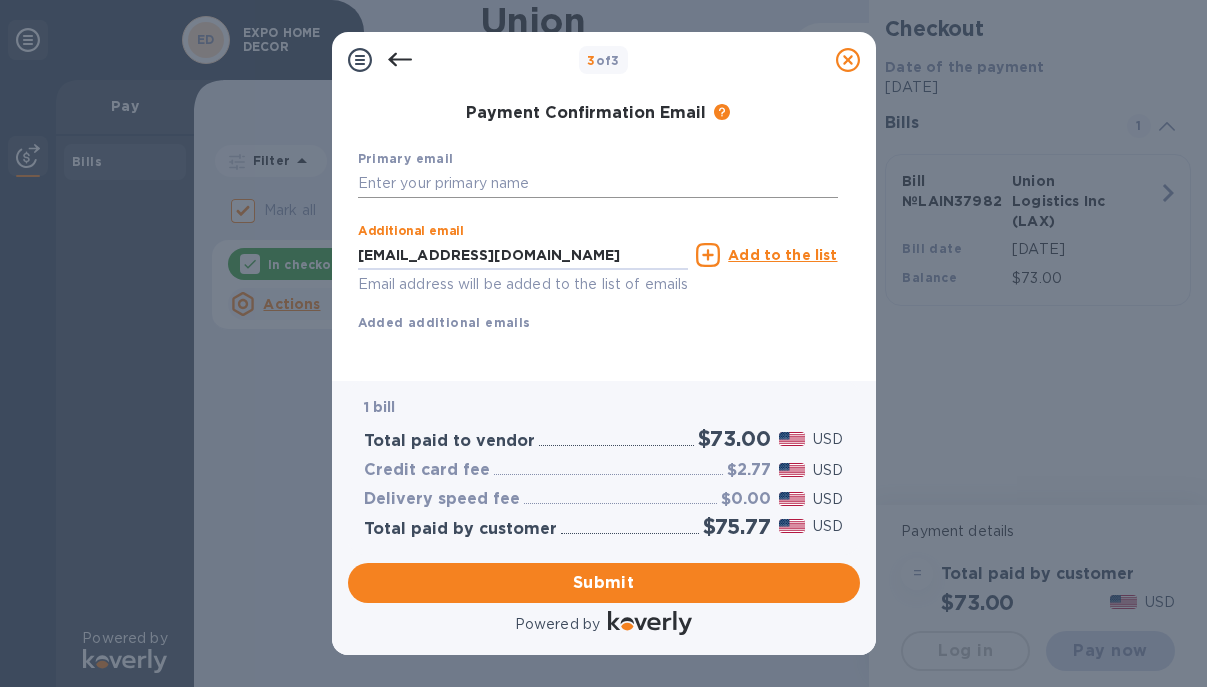 type on "[EMAIL_ADDRESS][DOMAIN_NAME]" 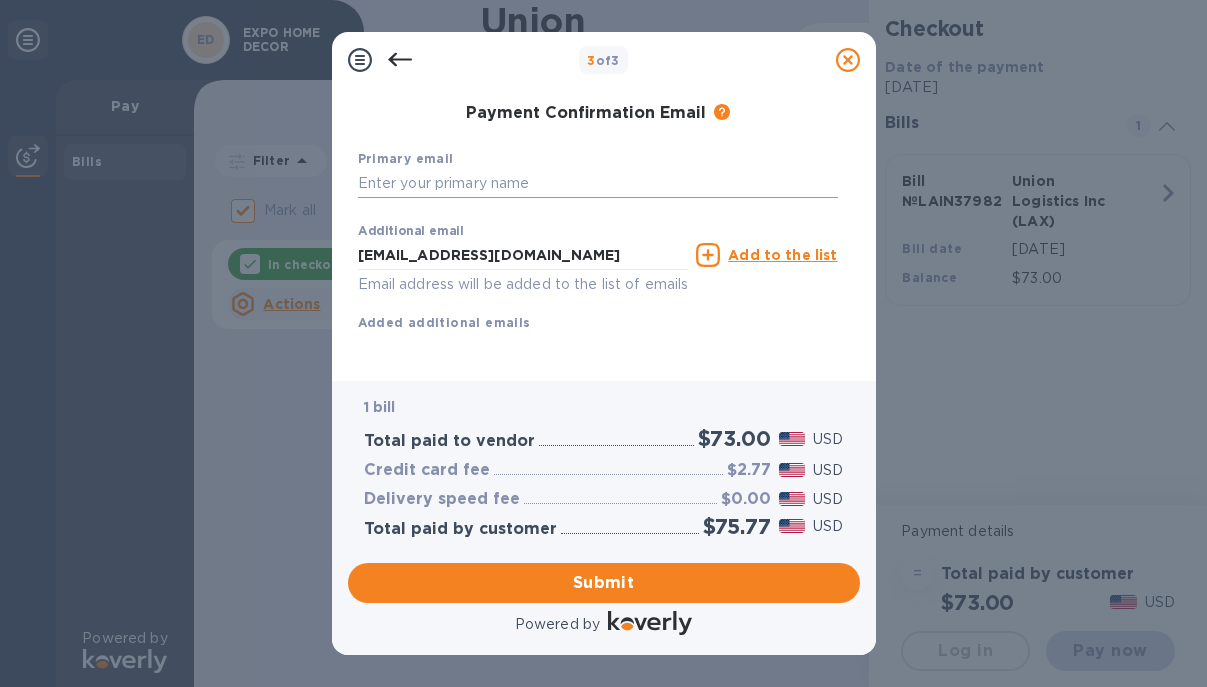 click at bounding box center [598, 184] 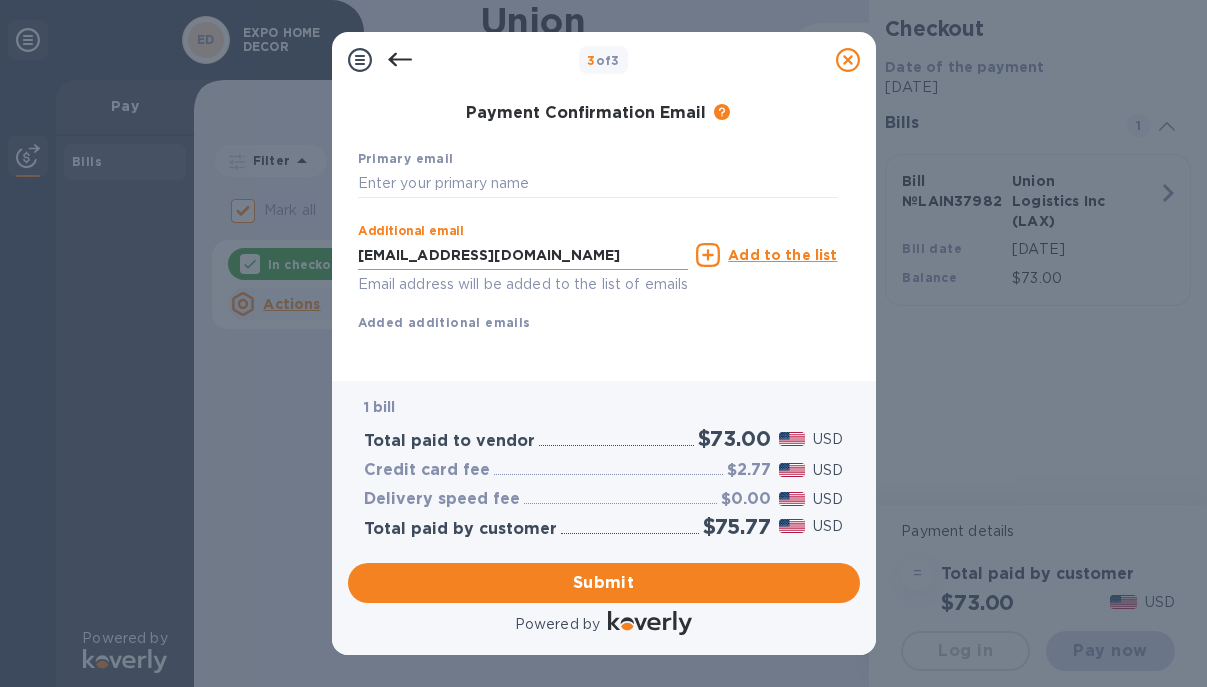 click on "[EMAIL_ADDRESS][DOMAIN_NAME]" at bounding box center (523, 255) 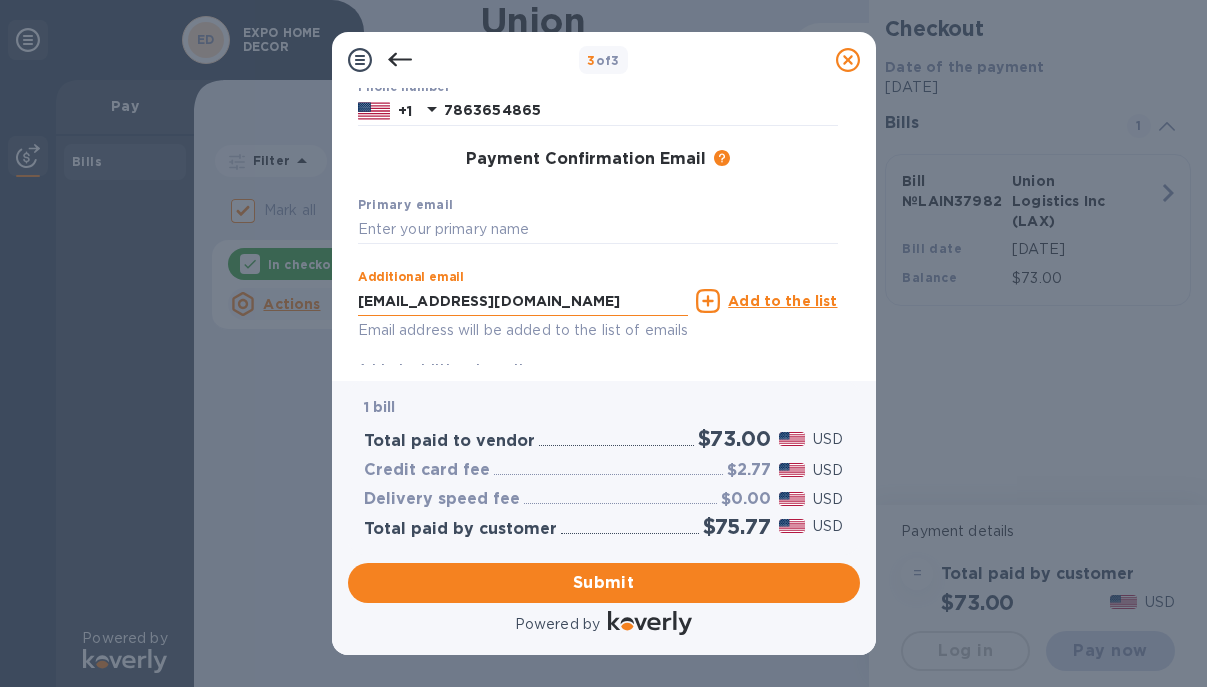 scroll, scrollTop: 268, scrollLeft: 0, axis: vertical 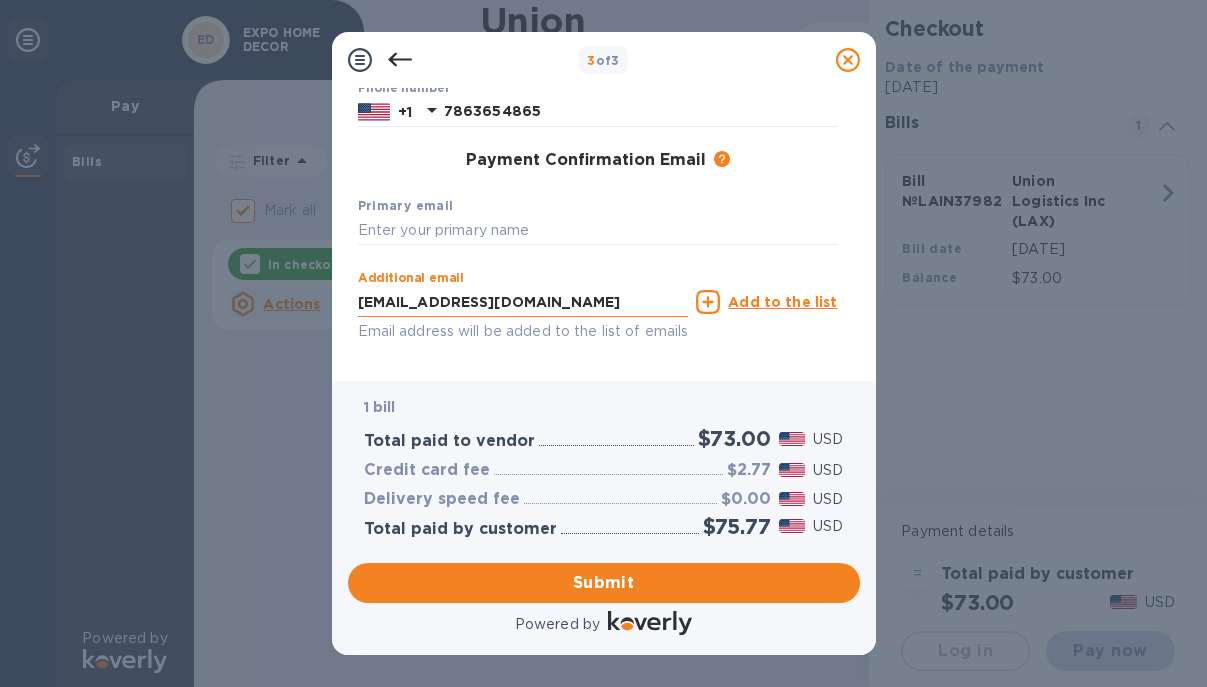 click on "[EMAIL_ADDRESS][DOMAIN_NAME]" at bounding box center [523, 302] 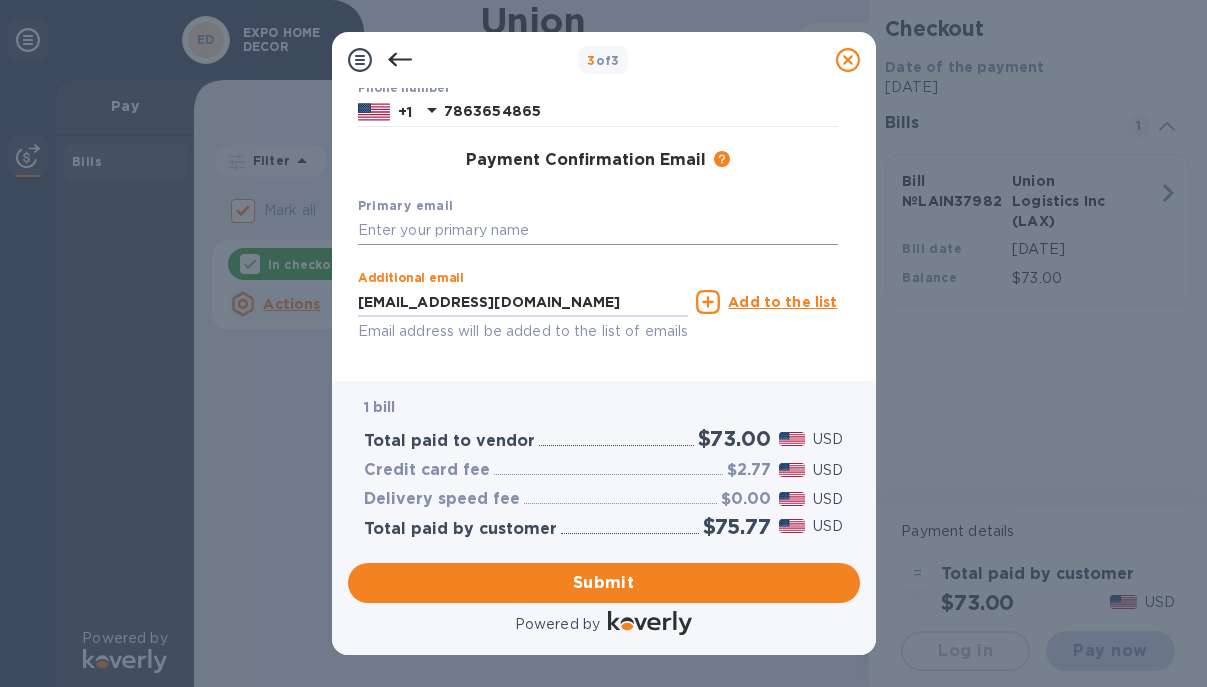 click at bounding box center (598, 231) 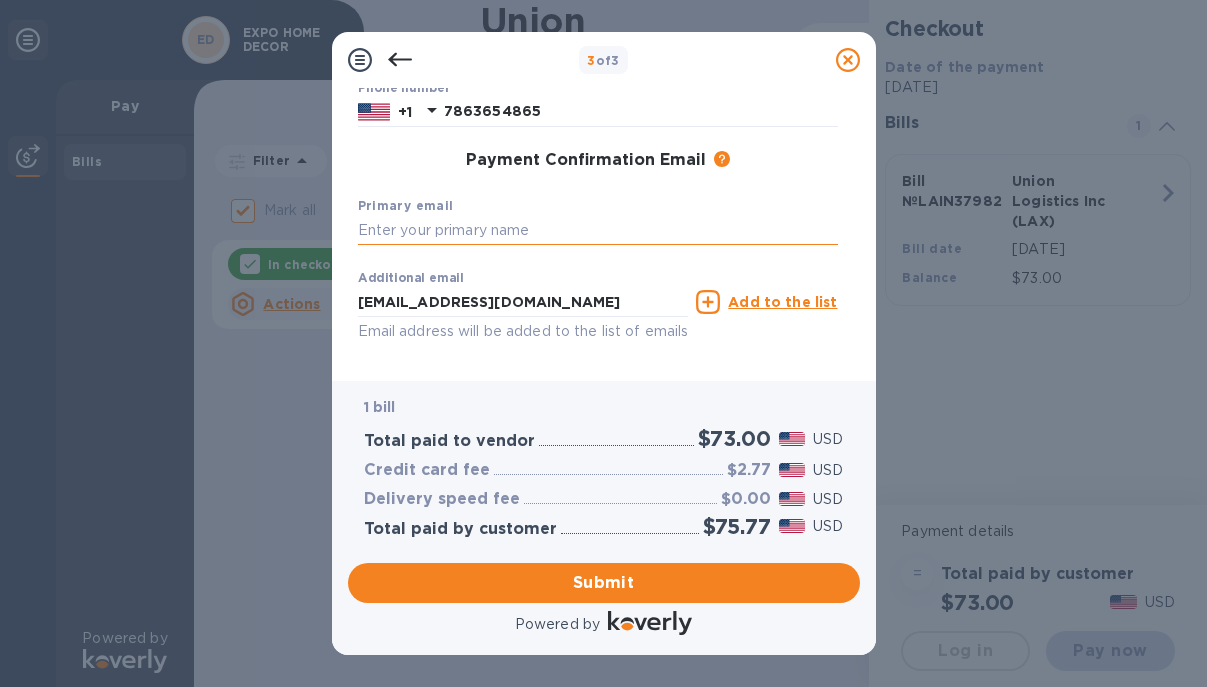 paste on "[EMAIL_ADDRESS][DOMAIN_NAME]" 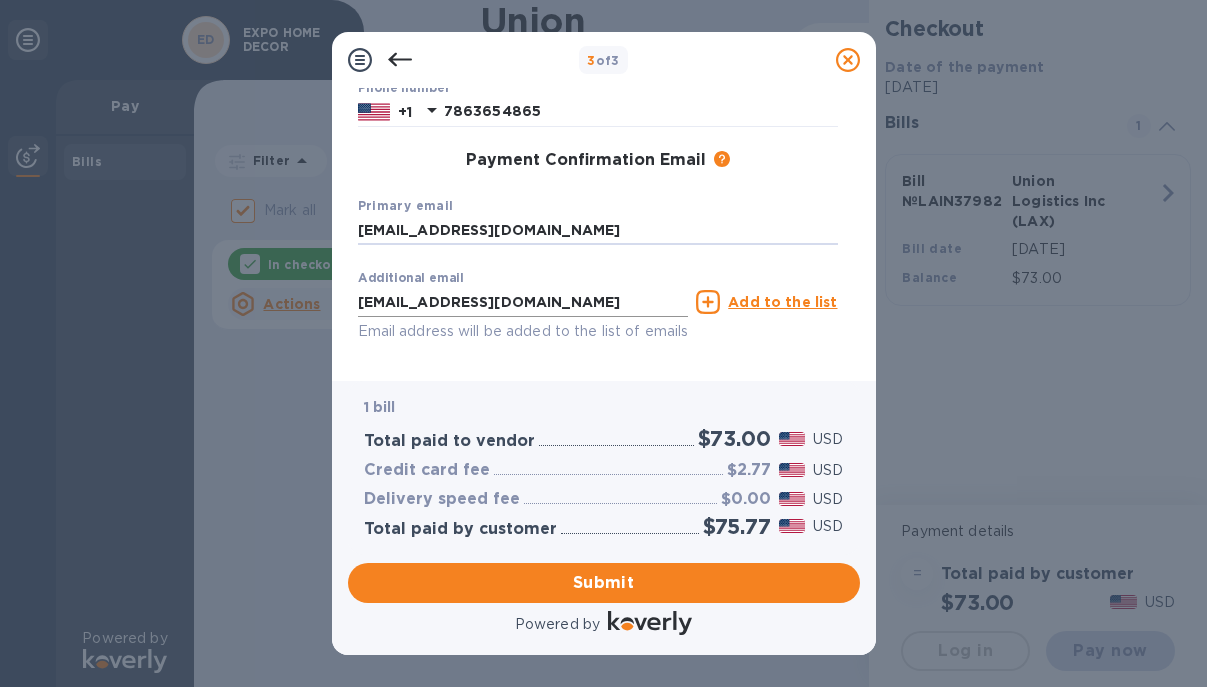 type on "[EMAIL_ADDRESS][DOMAIN_NAME]" 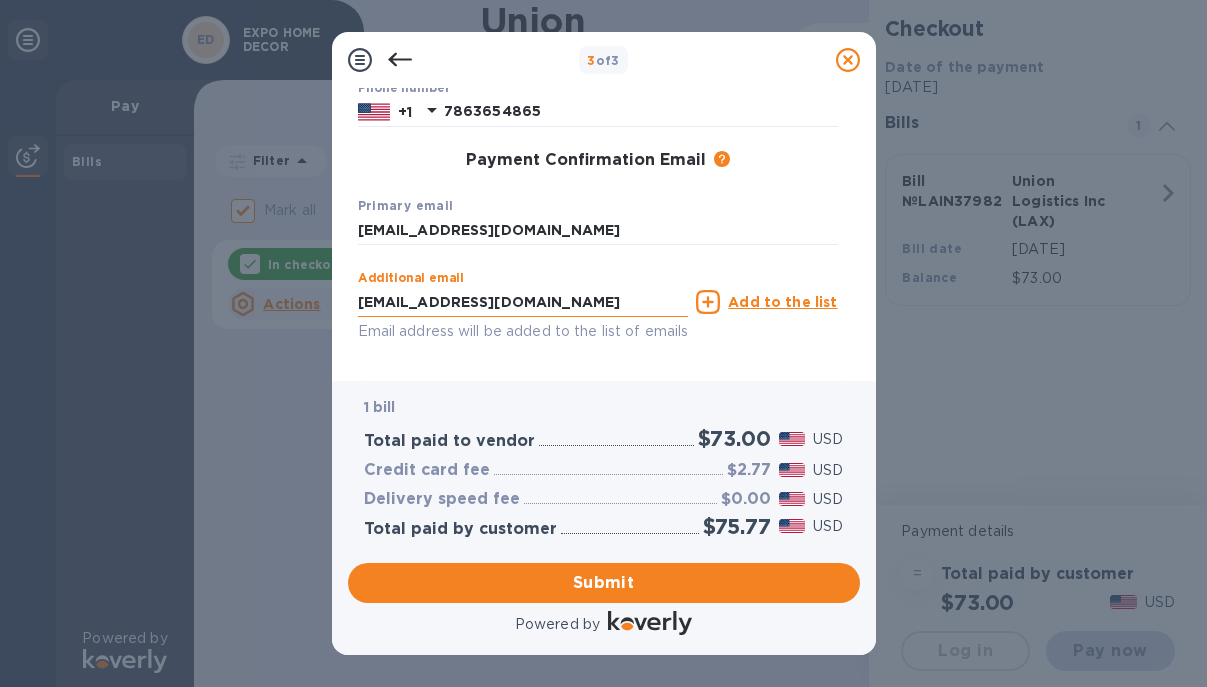 click on "[EMAIL_ADDRESS][DOMAIN_NAME]" at bounding box center (523, 302) 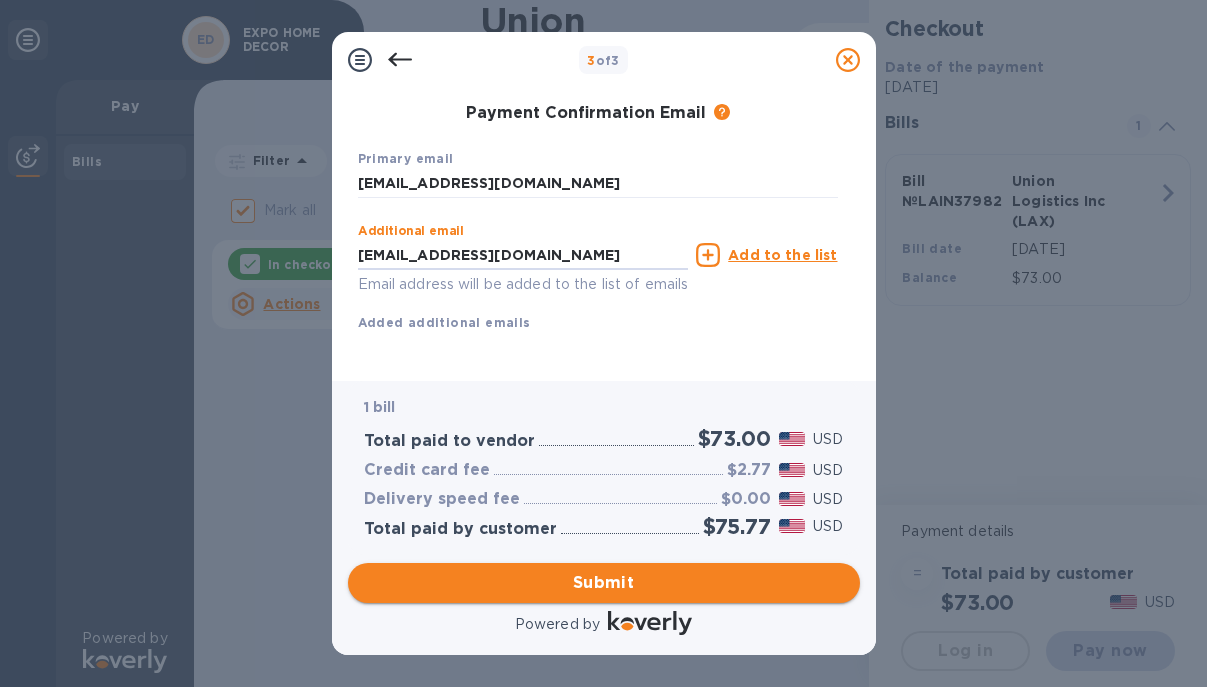 type on "[EMAIL_ADDRESS][DOMAIN_NAME]" 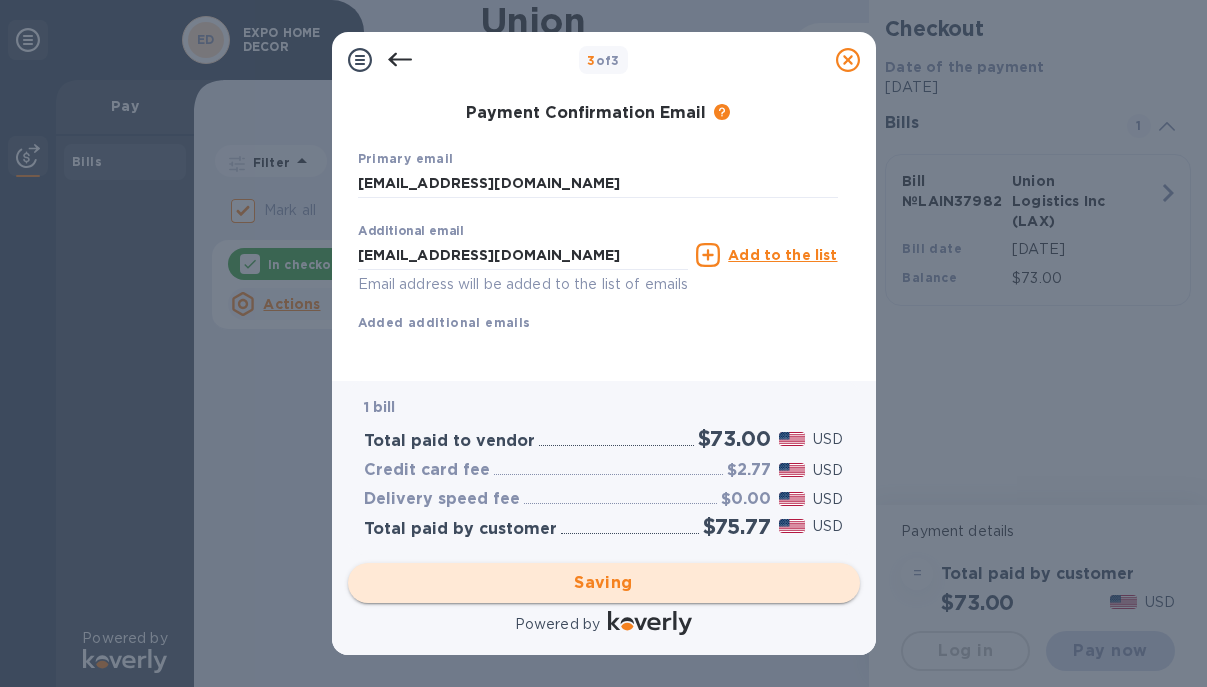 checkbox on "false" 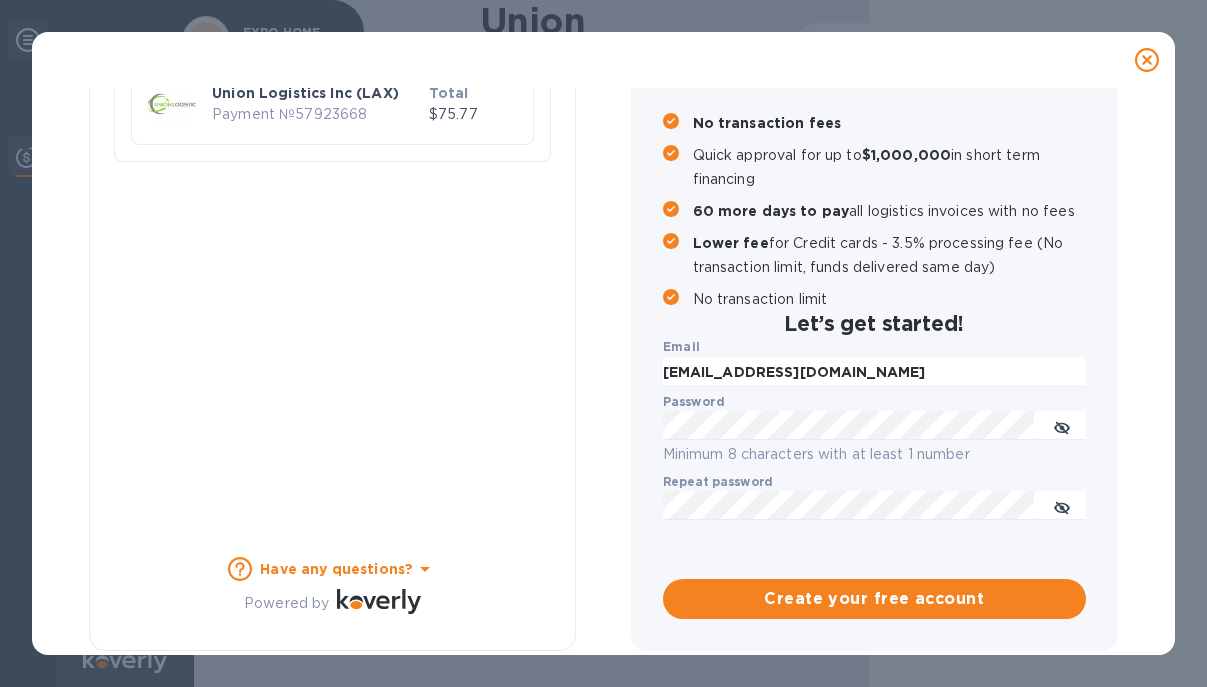 scroll, scrollTop: 233, scrollLeft: 0, axis: vertical 